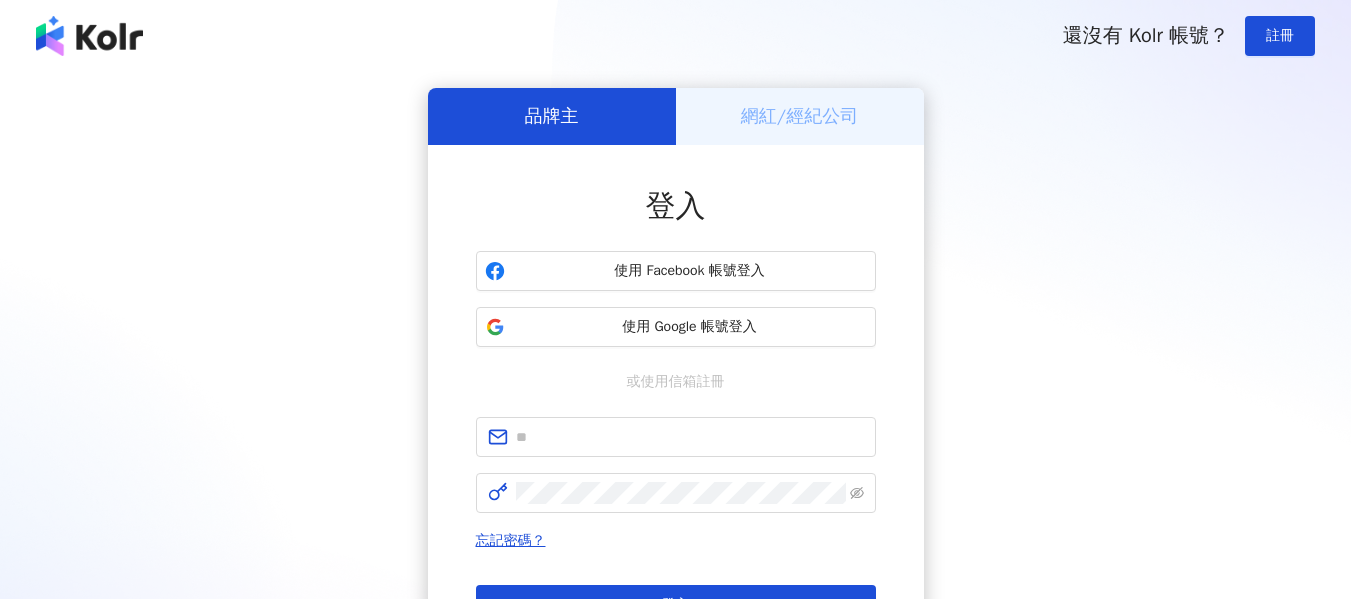 scroll, scrollTop: 0, scrollLeft: 0, axis: both 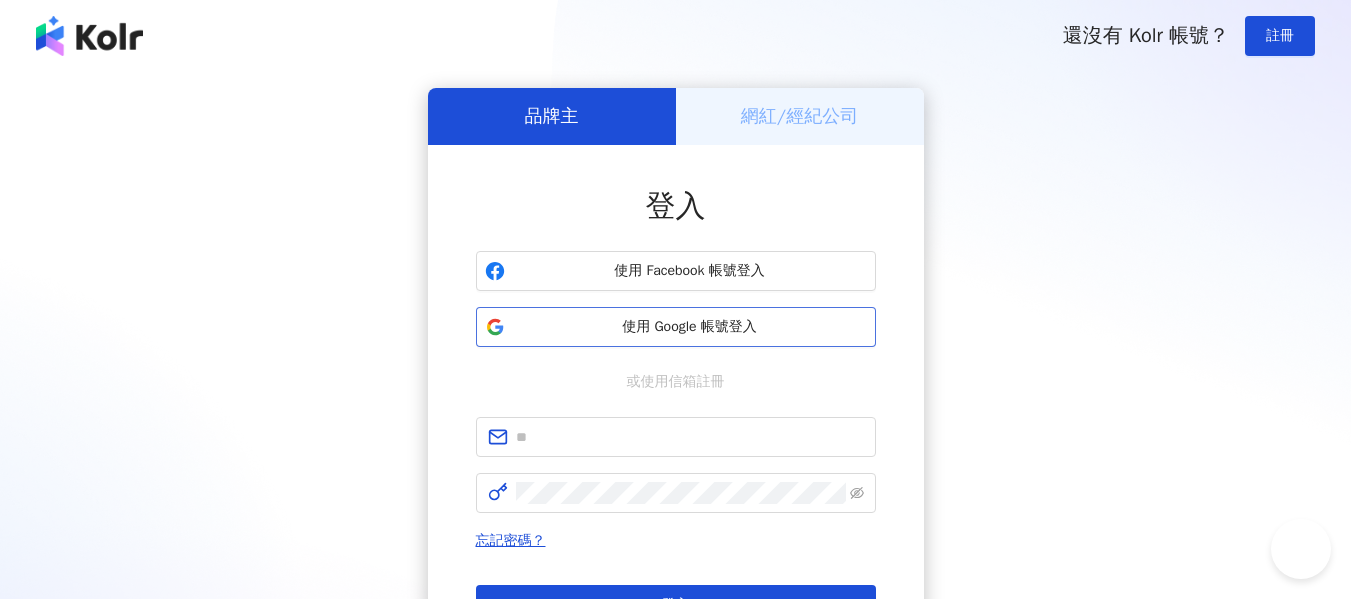 click on "使用 Google 帳號登入" at bounding box center [690, 327] 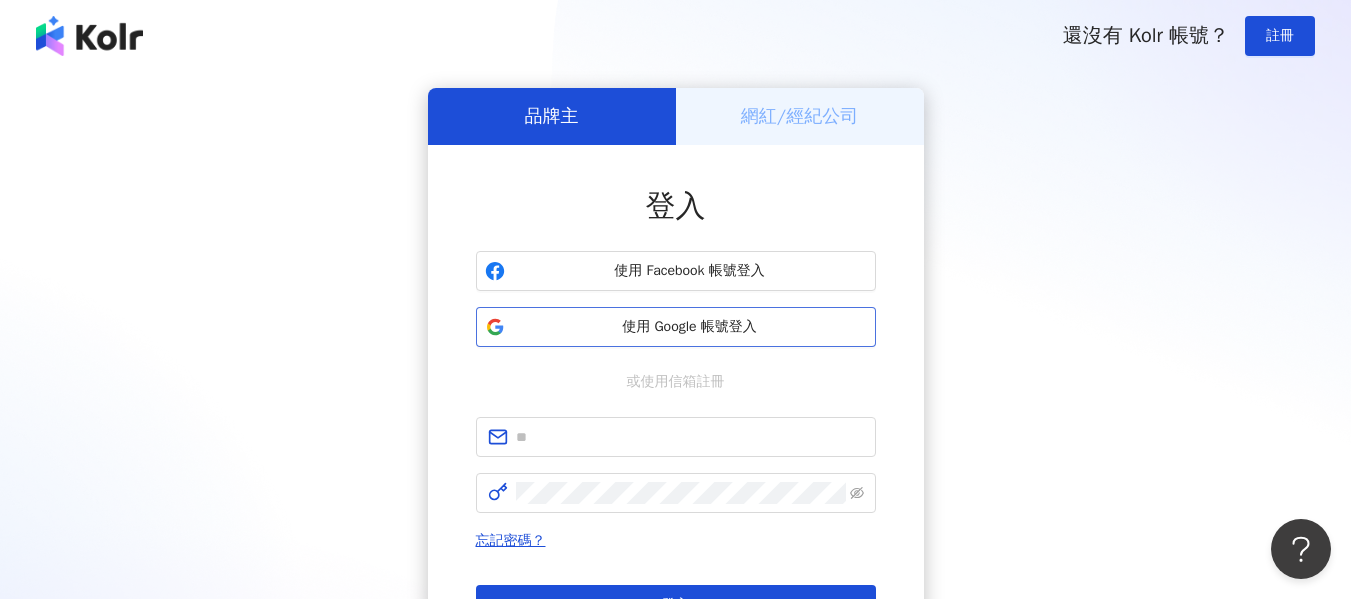 scroll, scrollTop: 0, scrollLeft: 0, axis: both 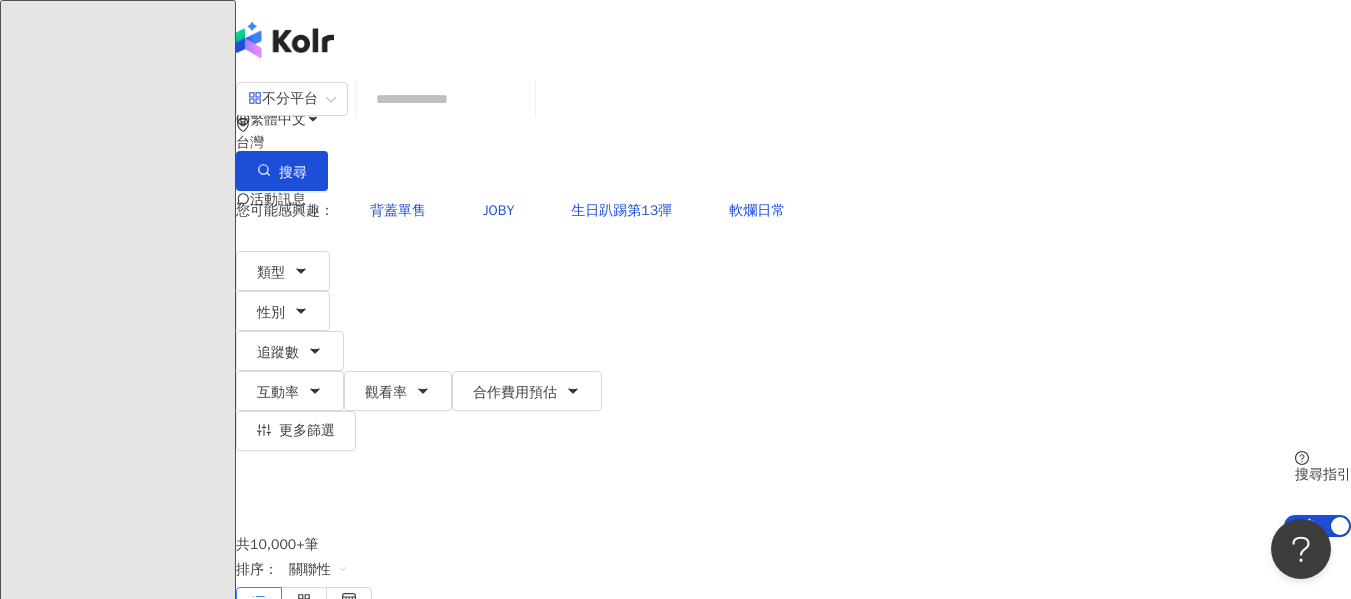 click at bounding box center [446, 99] 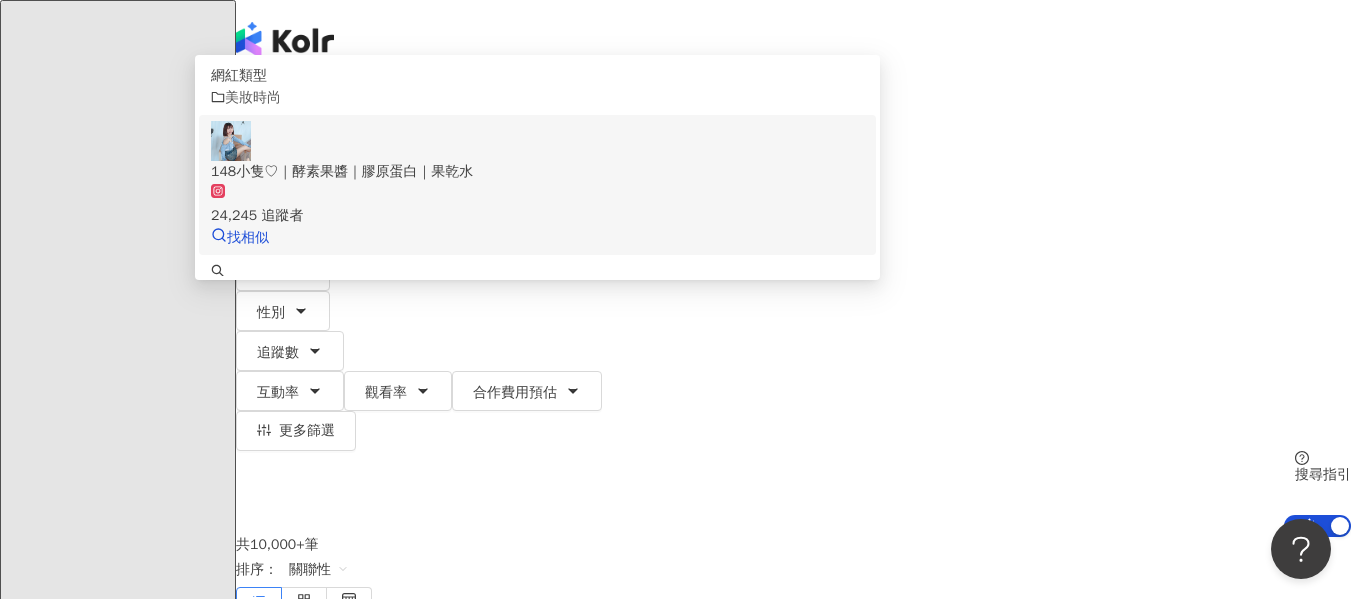 click on "148小隻♡｜酵素果醬｜膠原蛋白｜果乾水" at bounding box center [537, 172] 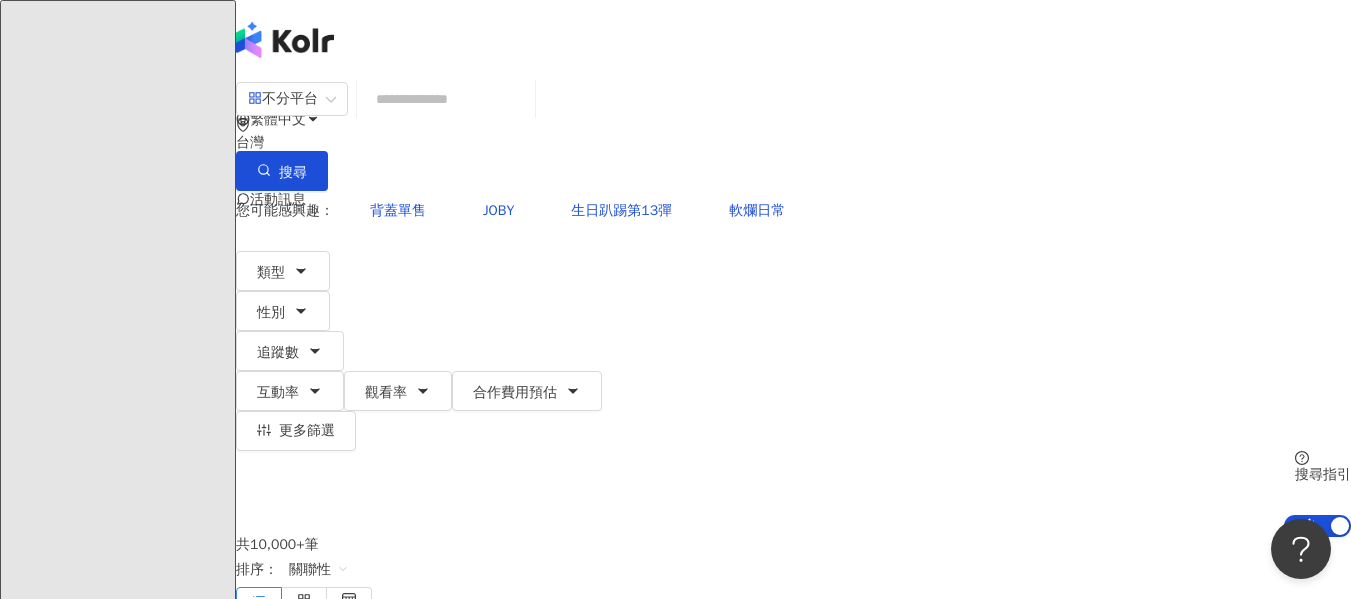 click at bounding box center [446, 99] 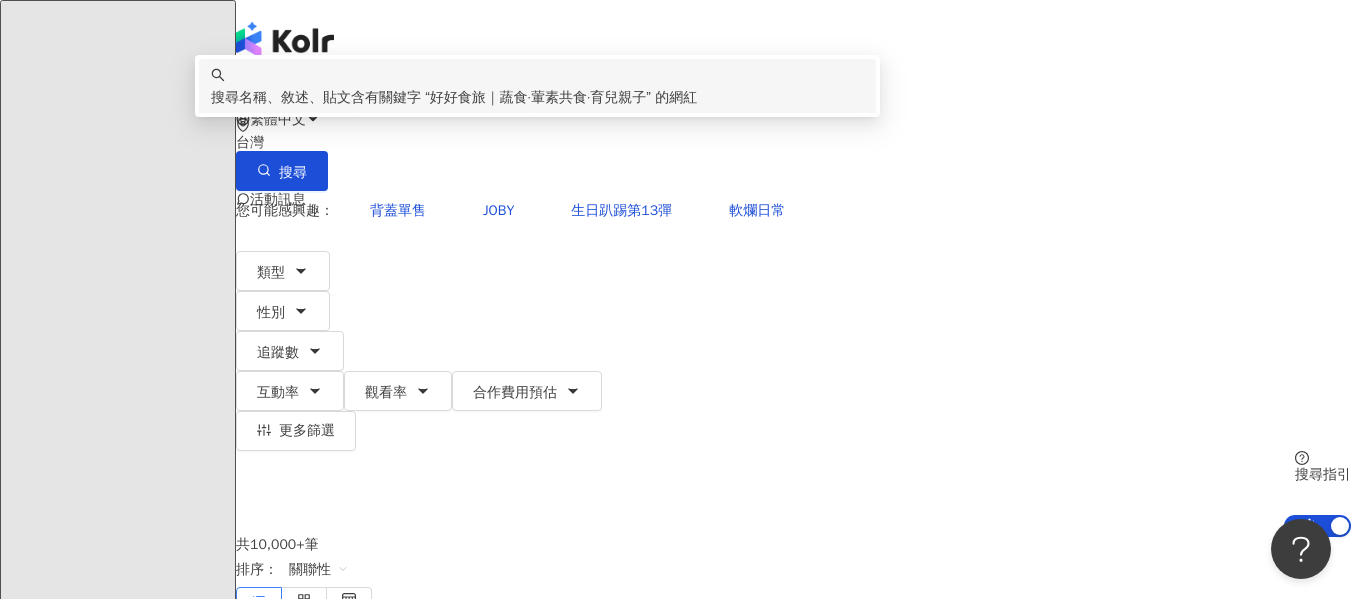 drag, startPoint x: 730, startPoint y: 120, endPoint x: 403, endPoint y: 101, distance: 327.5515 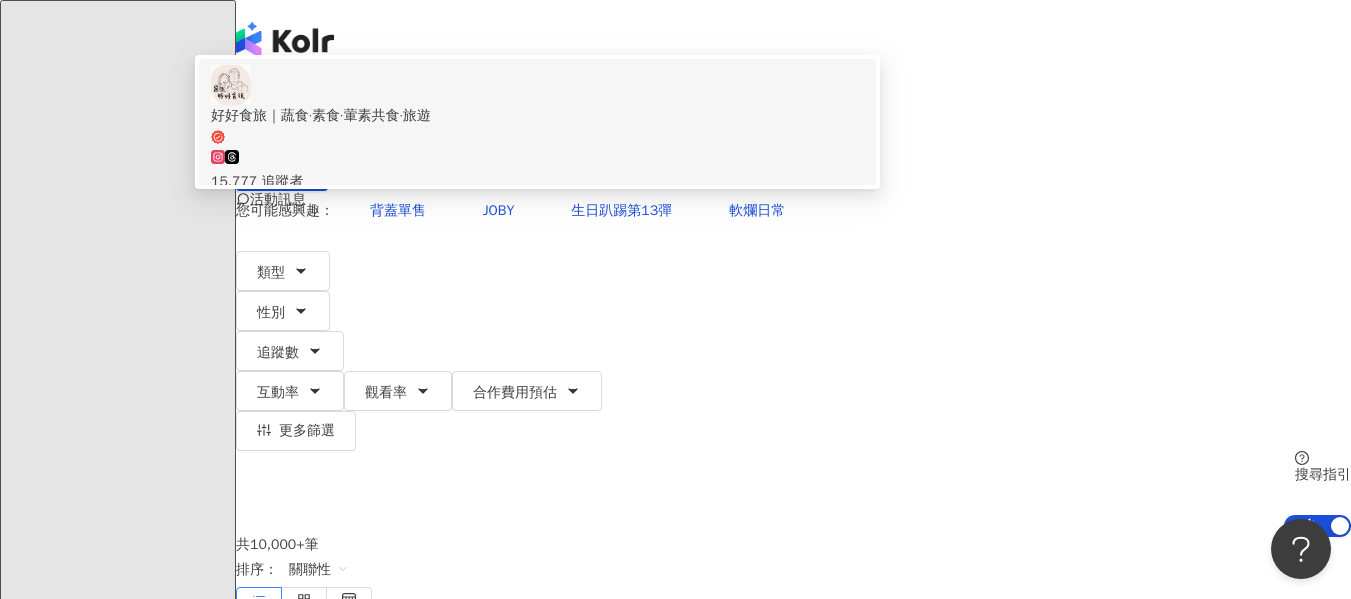 click on "15,777   追蹤者" at bounding box center [537, 171] 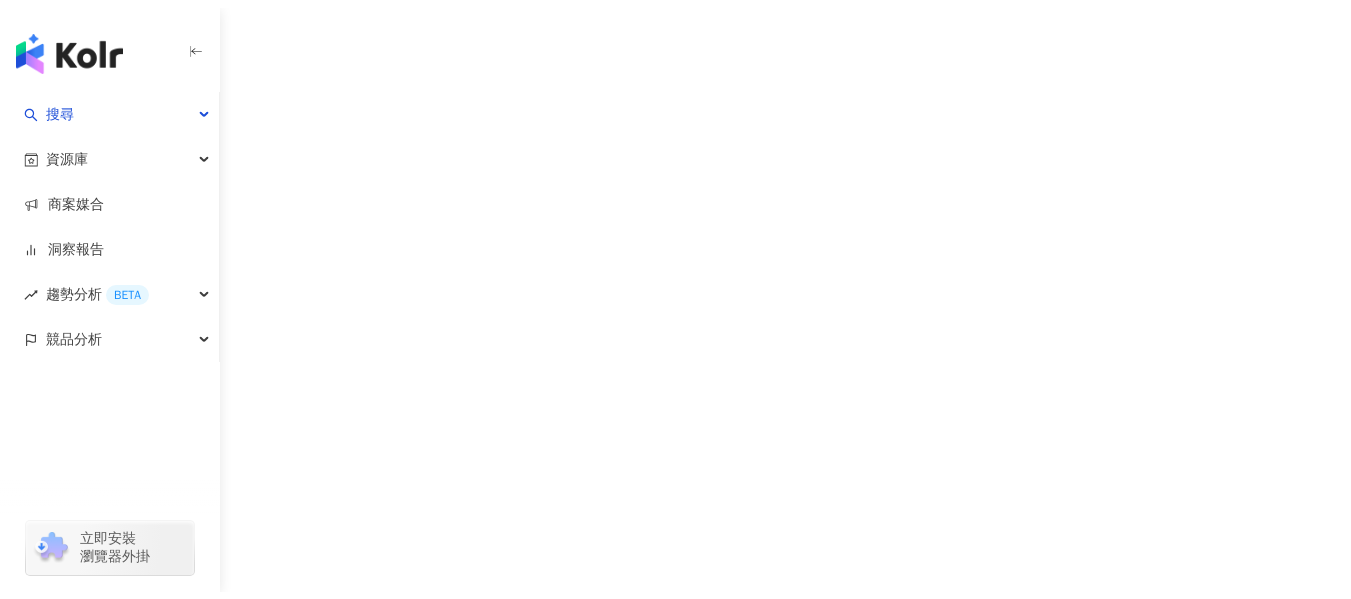 scroll, scrollTop: 0, scrollLeft: 0, axis: both 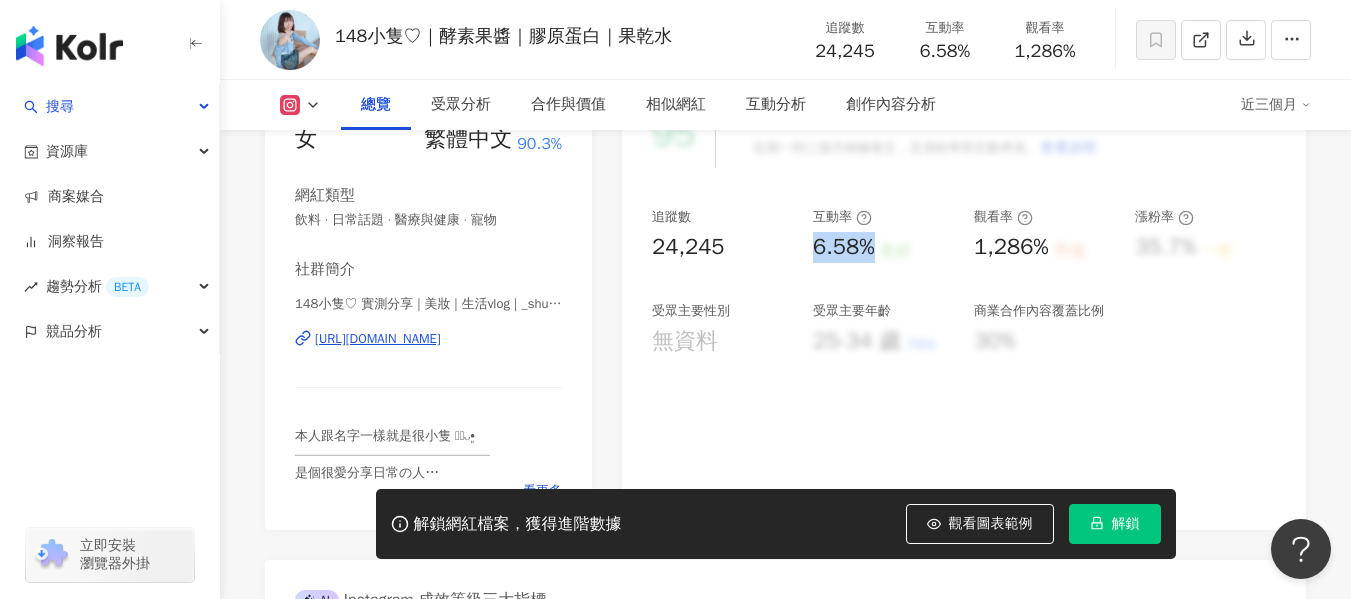 drag, startPoint x: 810, startPoint y: 252, endPoint x: 875, endPoint y: 263, distance: 65.9242 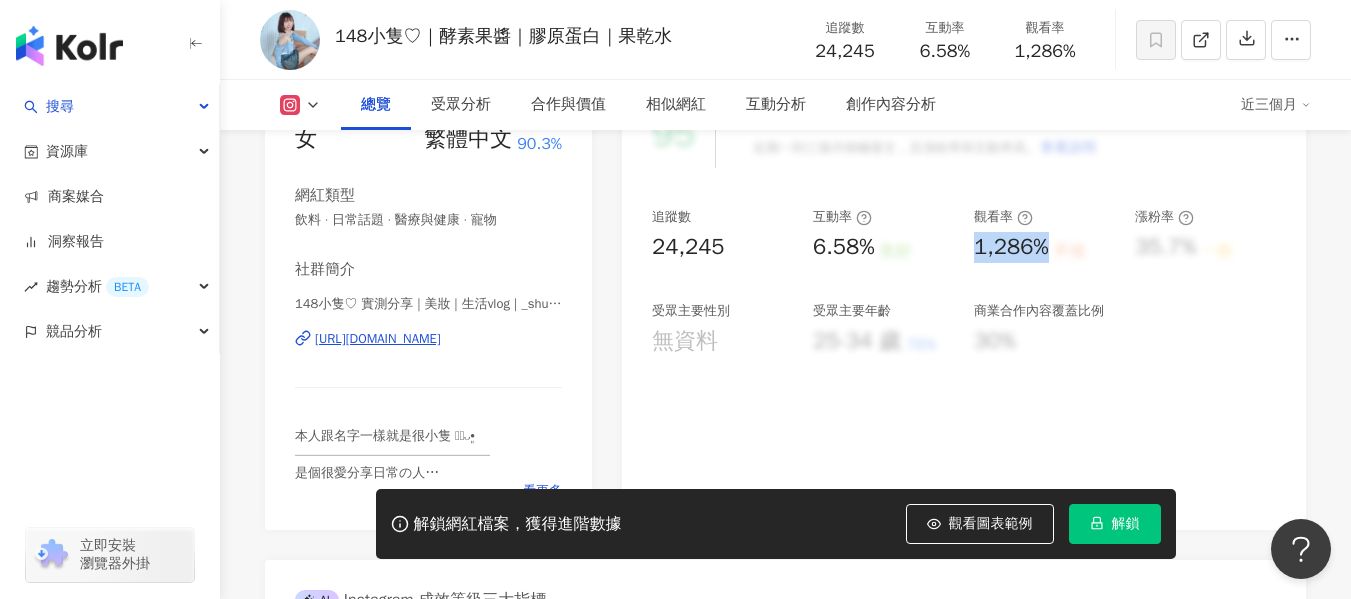 drag, startPoint x: 970, startPoint y: 254, endPoint x: 1048, endPoint y: 257, distance: 78.05767 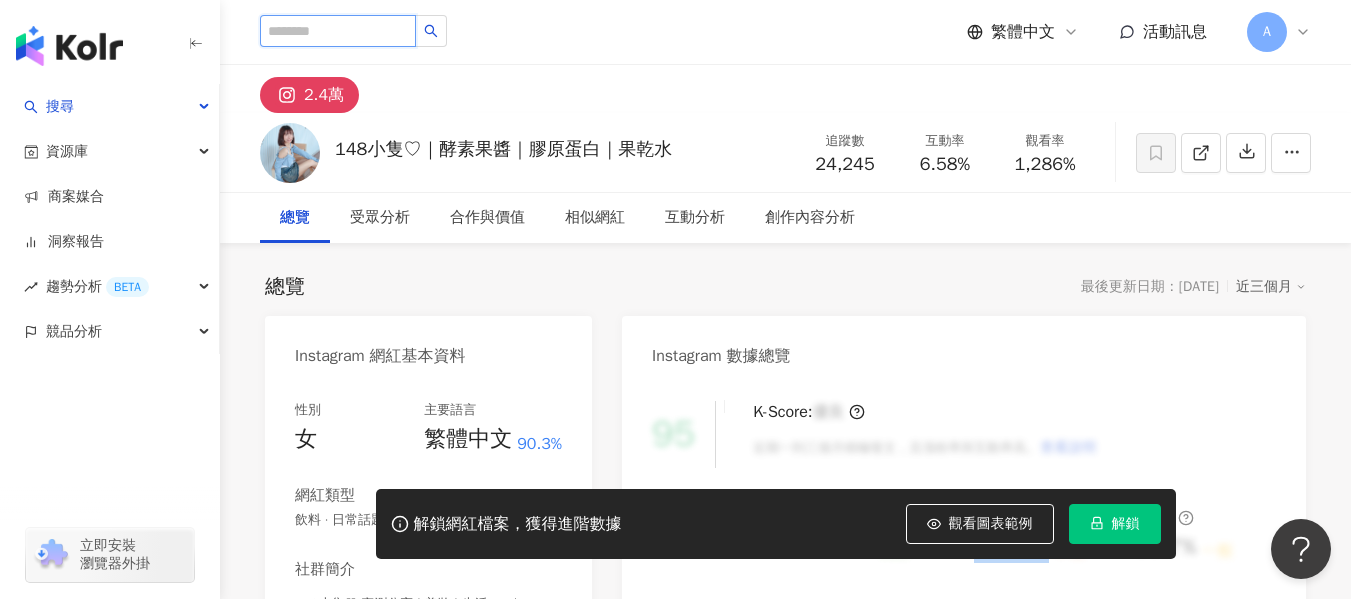 click at bounding box center [338, 31] 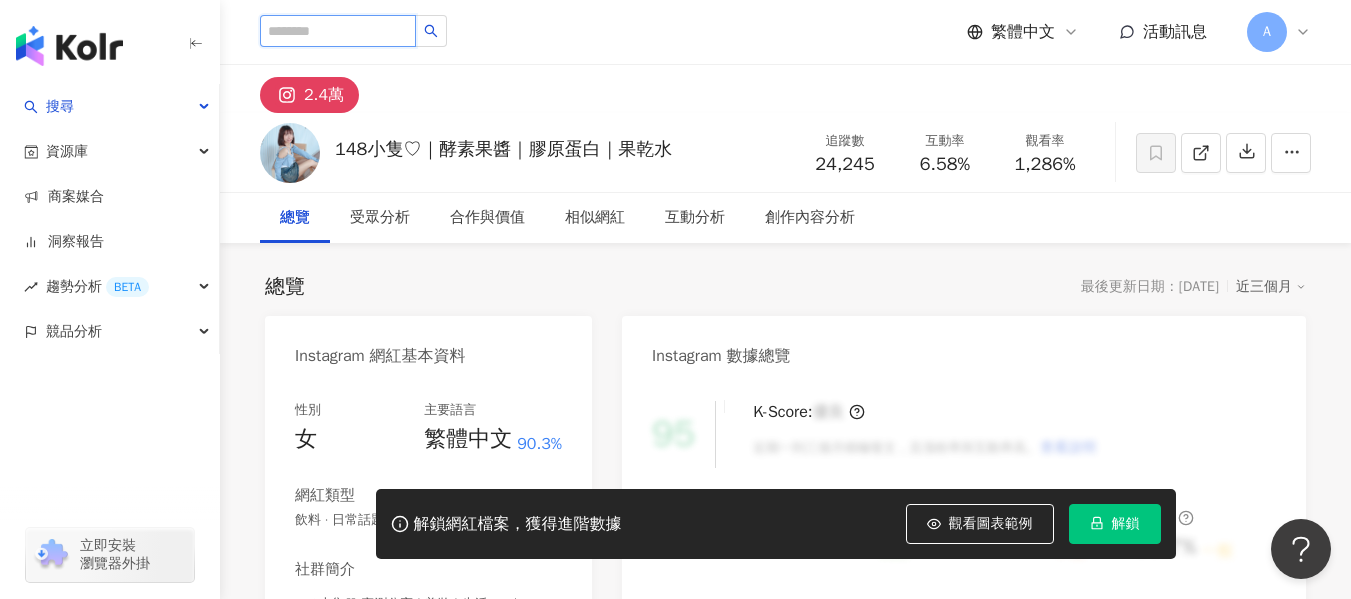 paste on "*********" 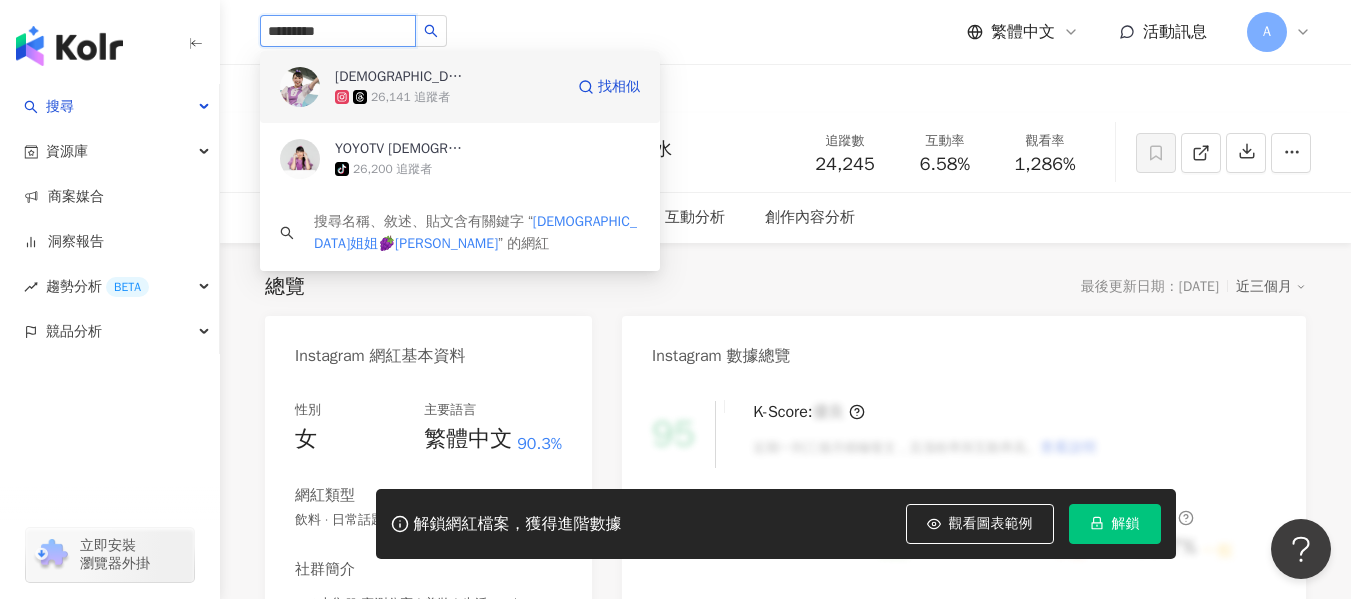 click on "26,141   追蹤者" at bounding box center [449, 97] 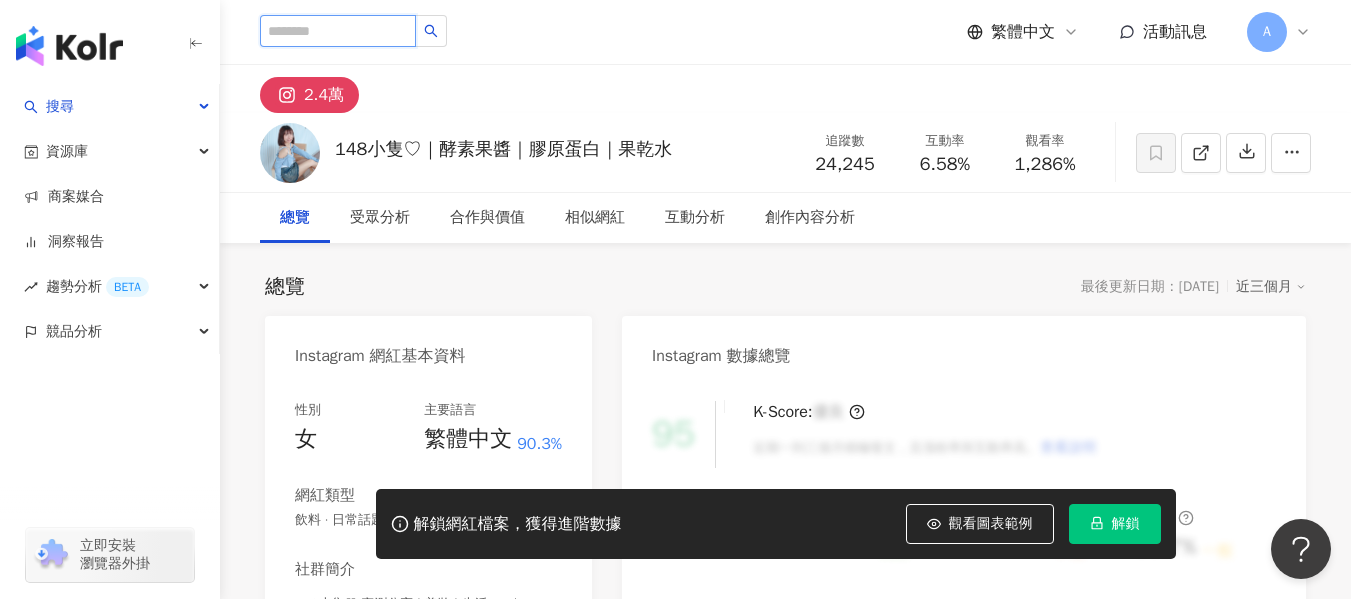 click at bounding box center (338, 31) 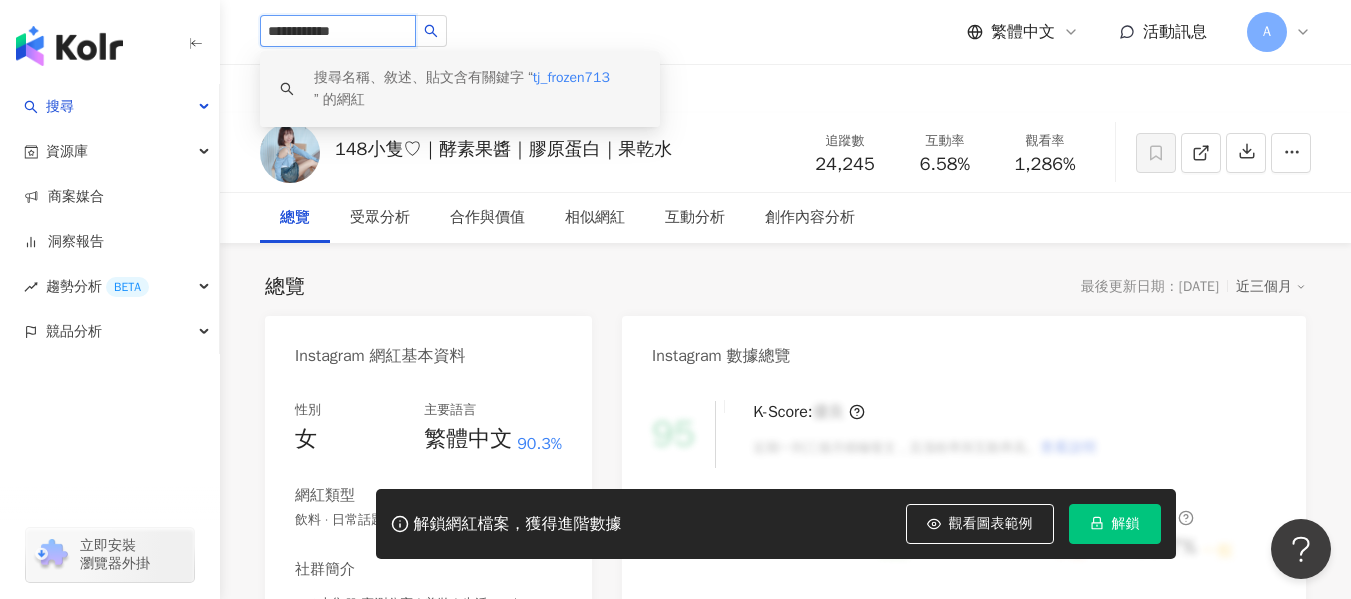 click on "tj_frozen713" at bounding box center (571, 77) 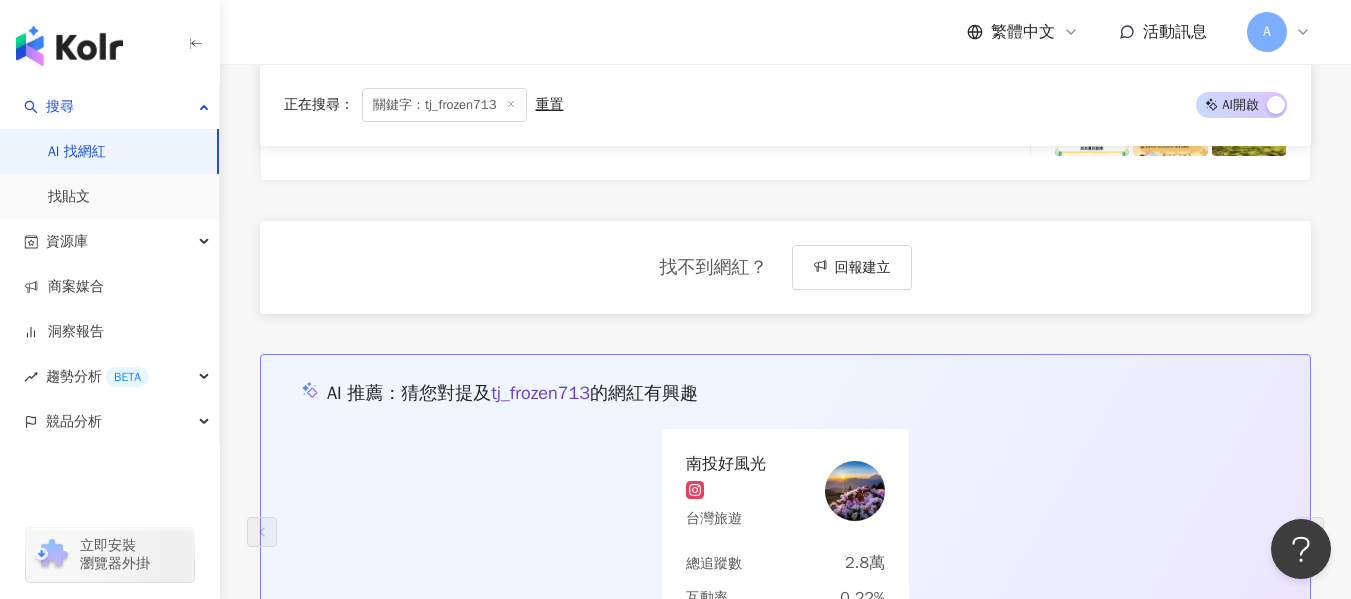 scroll, scrollTop: 500, scrollLeft: 0, axis: vertical 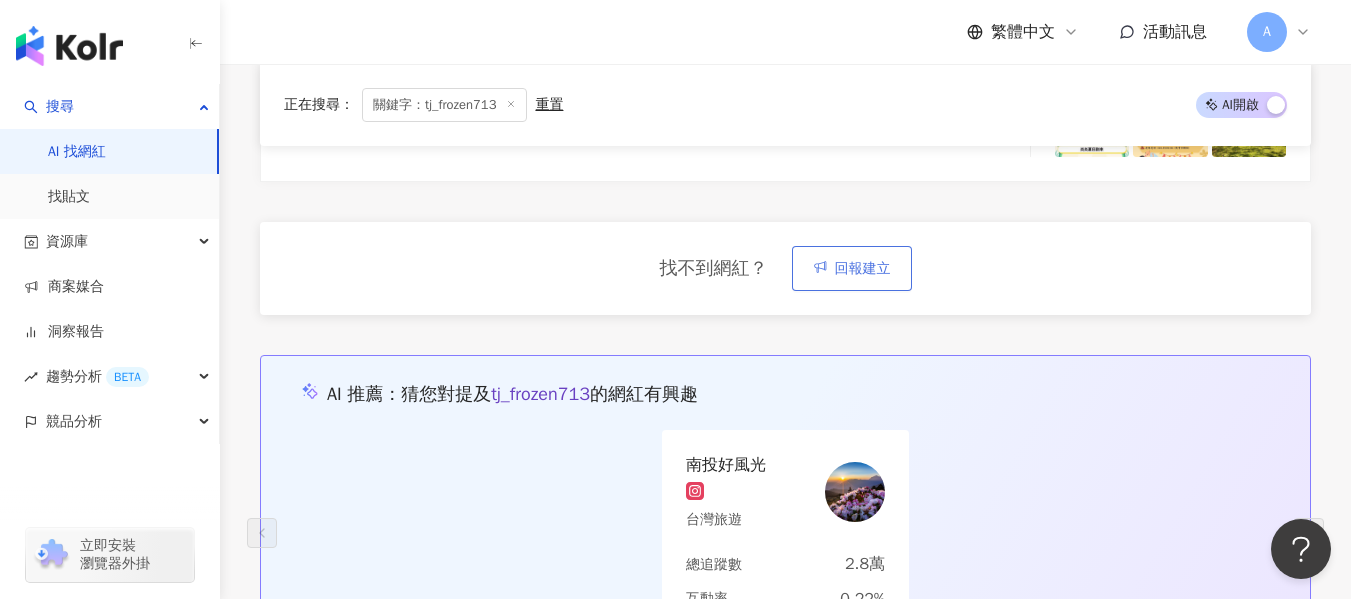 click on "回報建立" at bounding box center [852, 268] 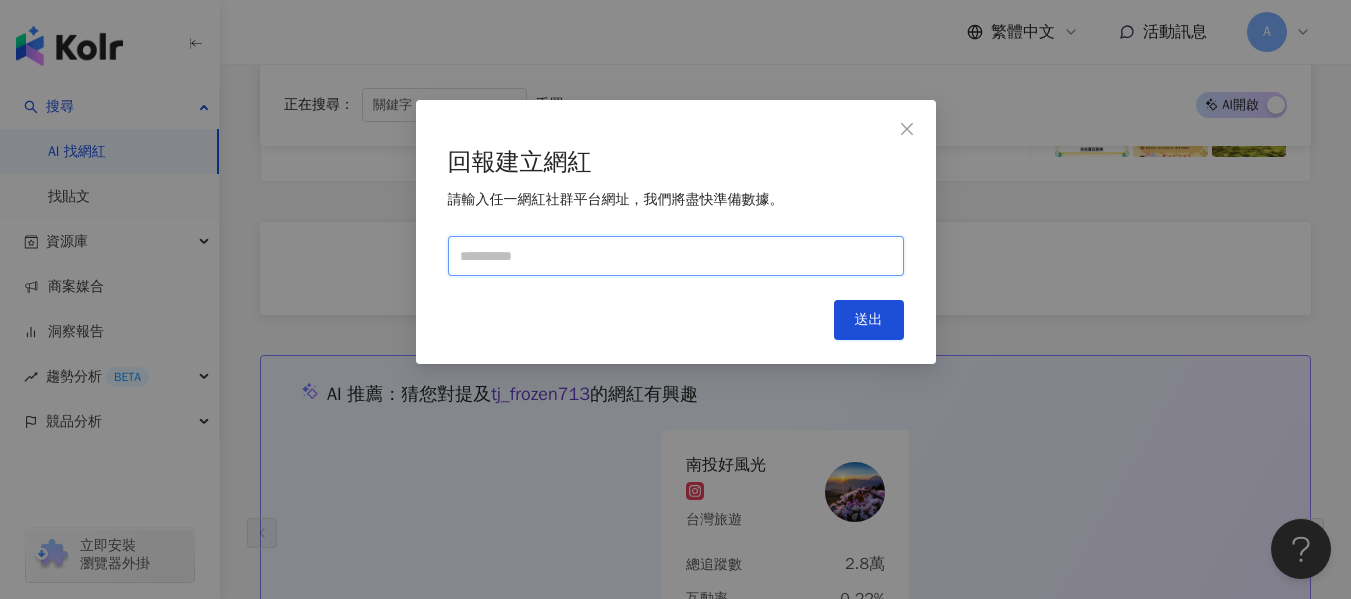 click at bounding box center [676, 256] 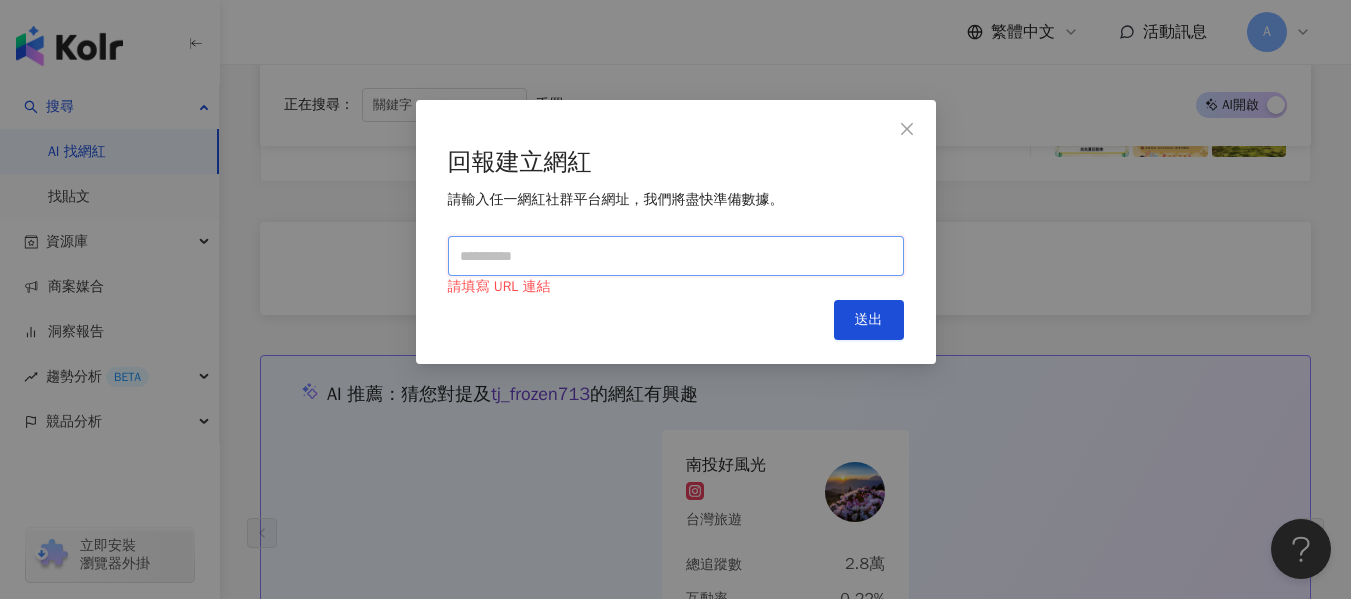 click at bounding box center (676, 256) 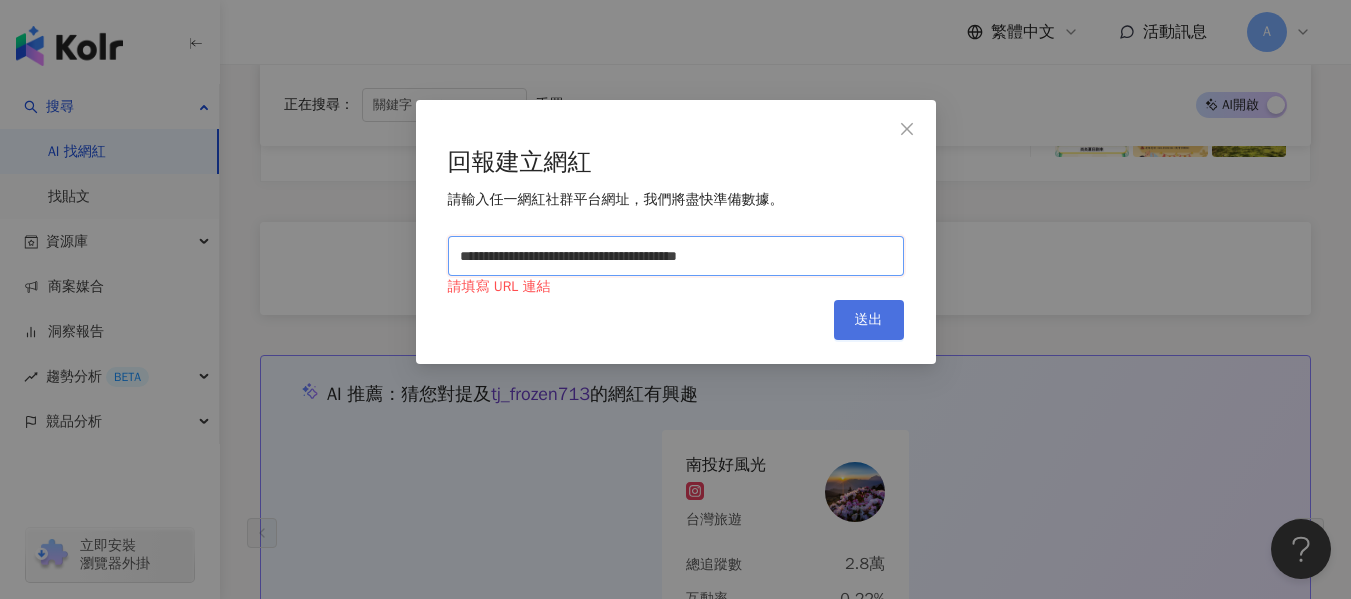 type on "**********" 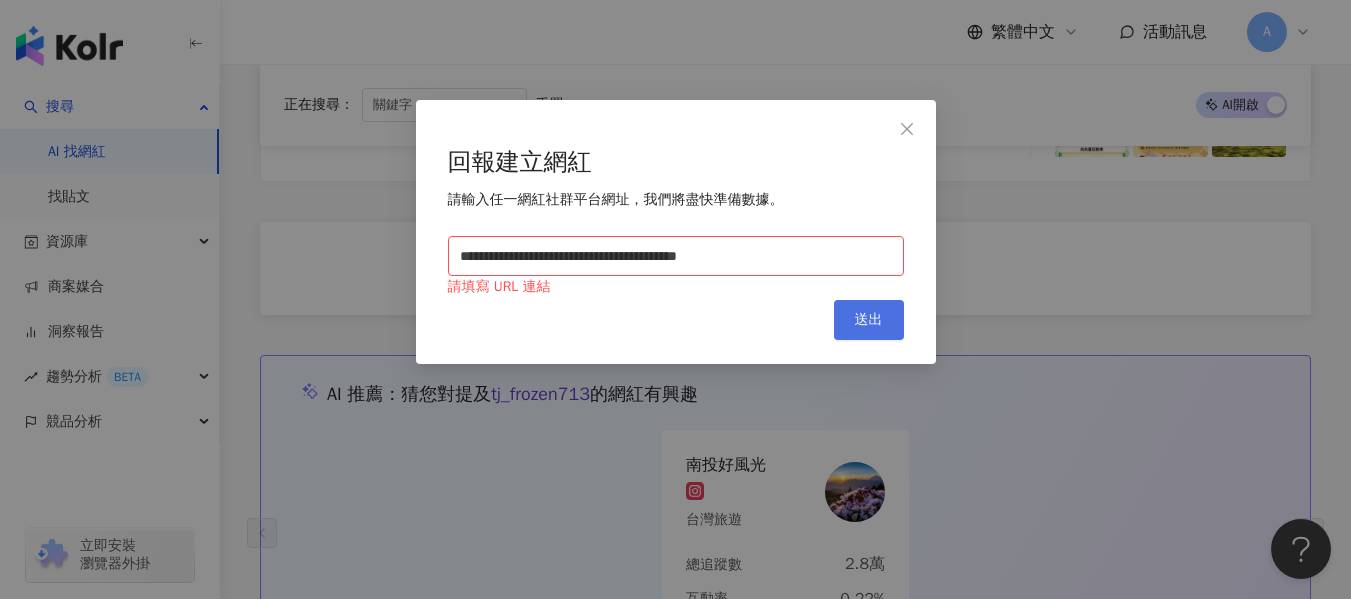 click on "送出" at bounding box center (869, 320) 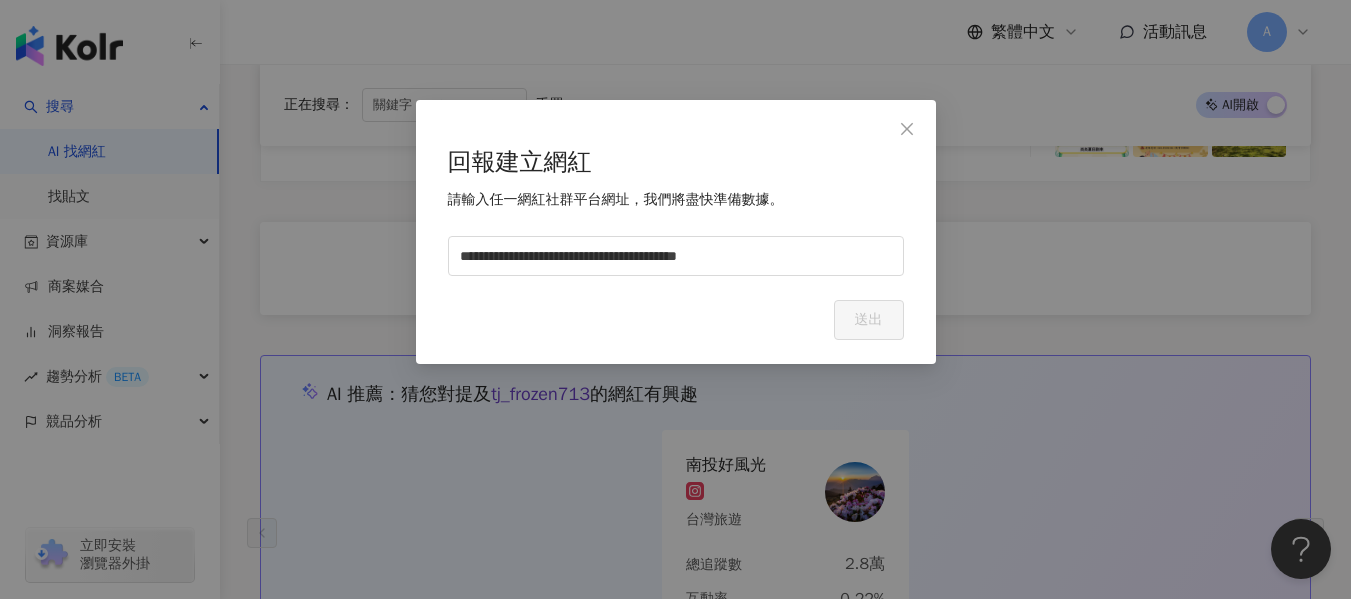 scroll, scrollTop: 400, scrollLeft: 0, axis: vertical 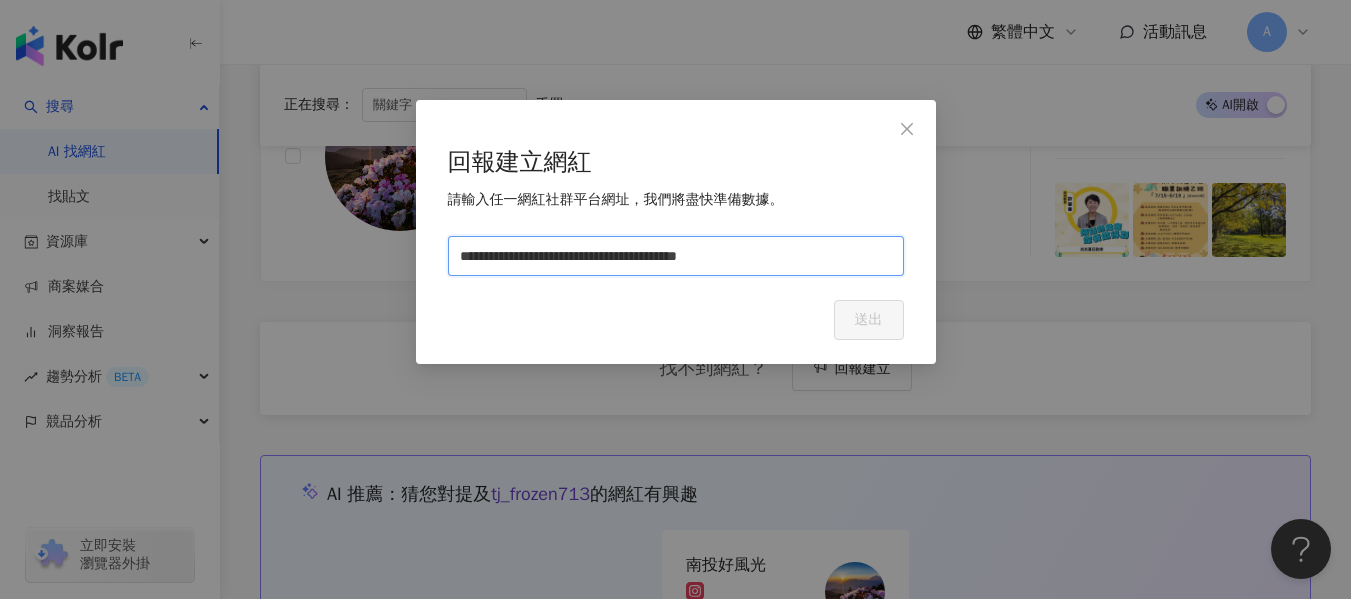 click on "**********" at bounding box center (676, 256) 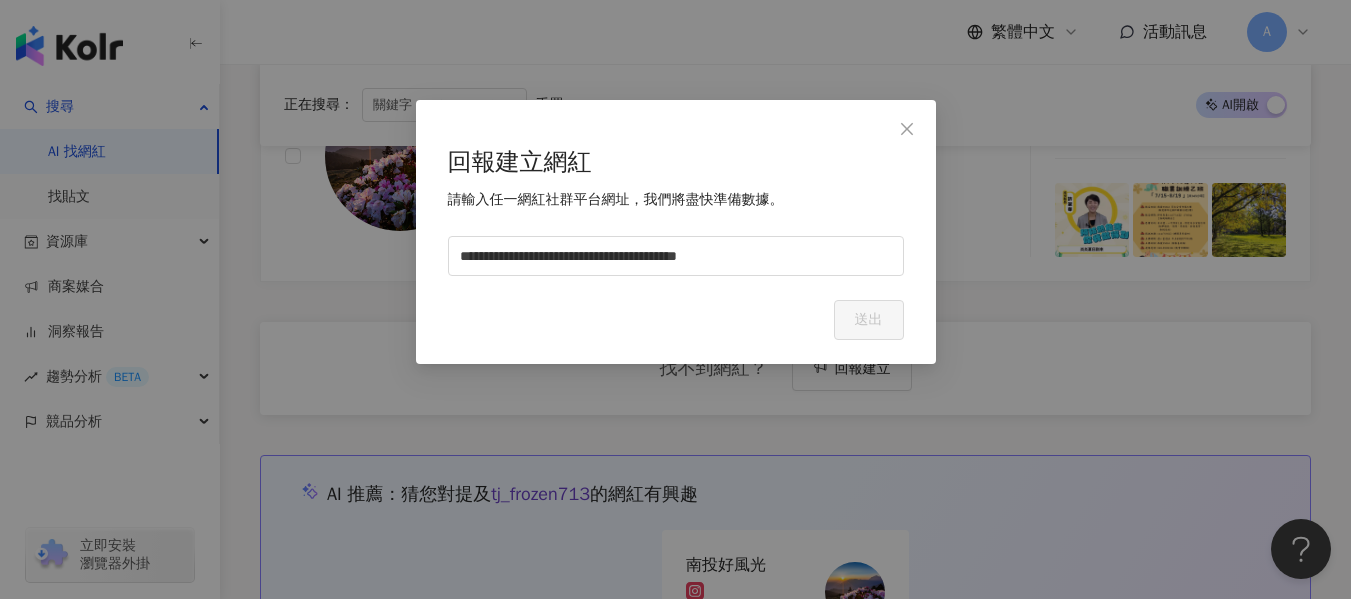 click on "**********" at bounding box center [785, 381] 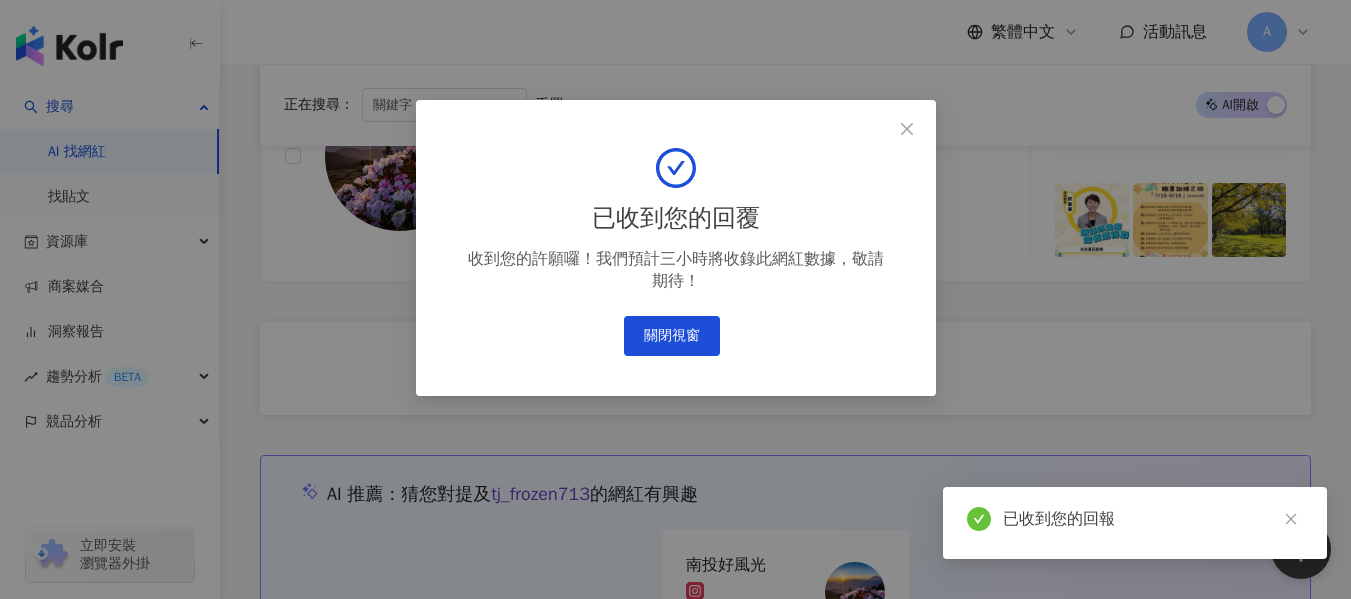 click on "已收到您的回覆 收到您的許願囉！我們預計三小時將收錄此網紅數據，敬請期待！ 關閉視窗" at bounding box center [676, 248] 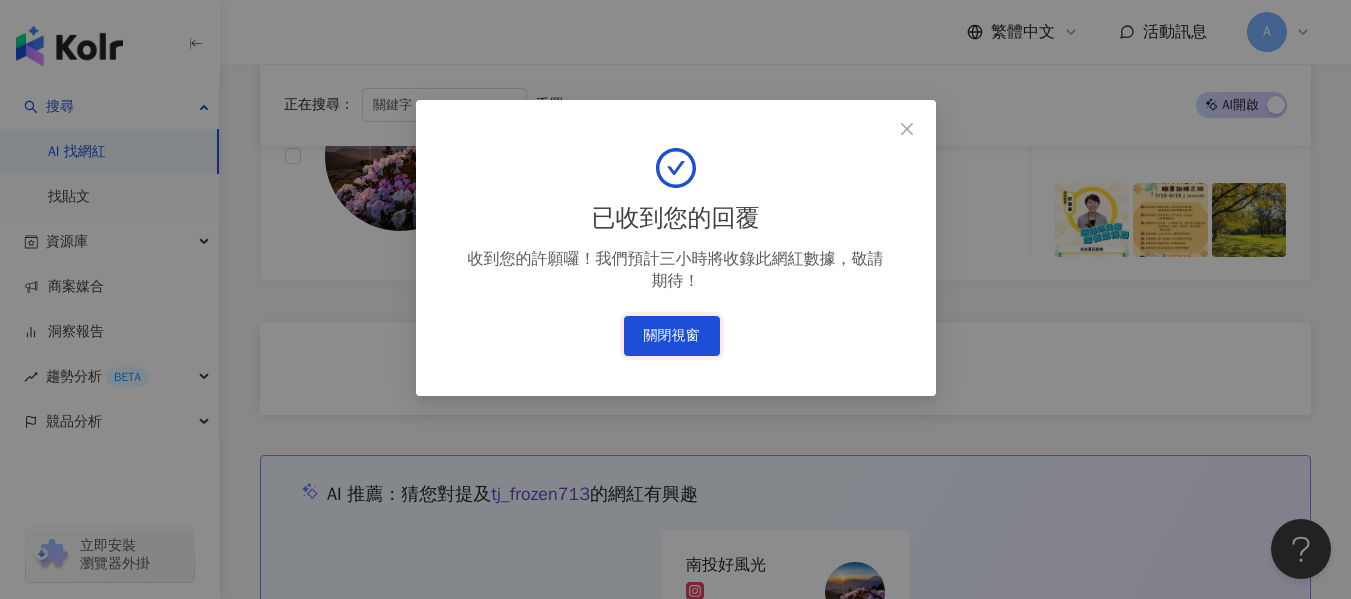 click on "關閉視窗" at bounding box center [672, 336] 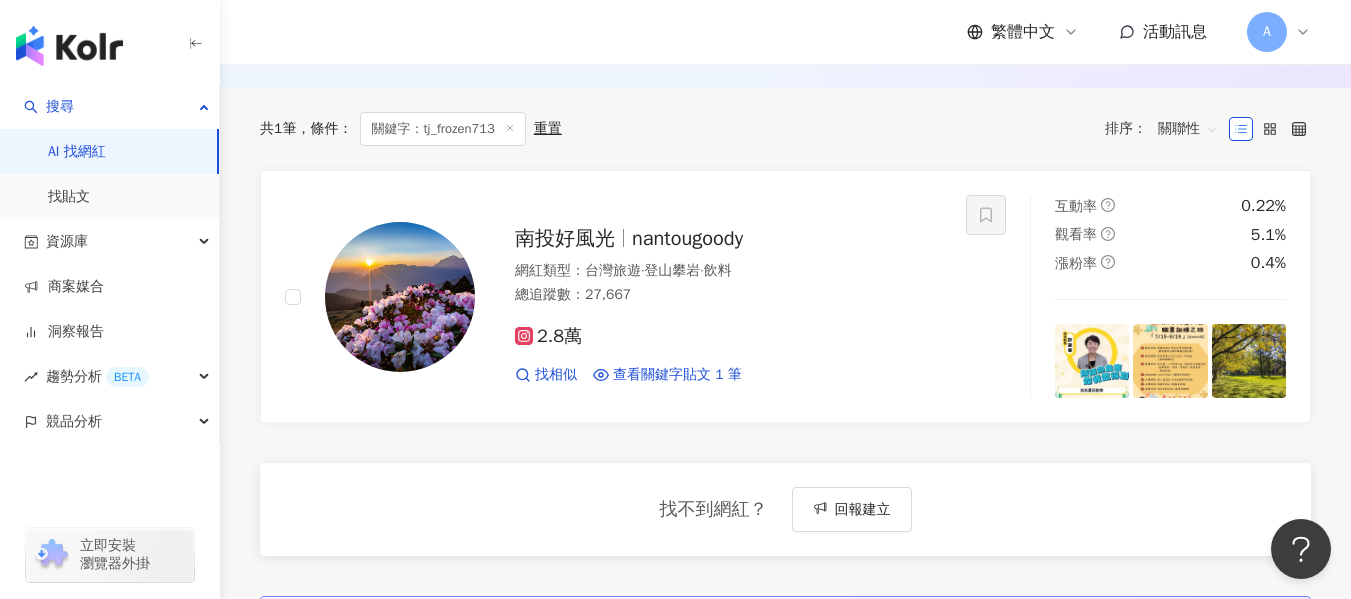scroll, scrollTop: 0, scrollLeft: 0, axis: both 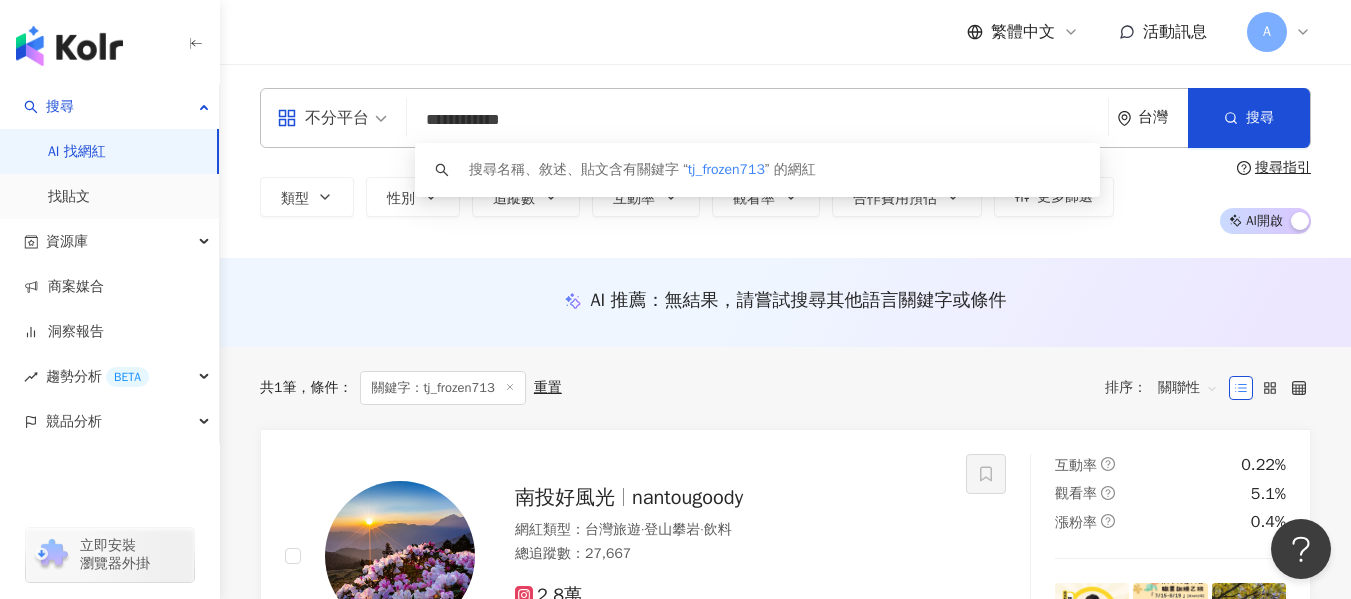 drag, startPoint x: 544, startPoint y: 116, endPoint x: 414, endPoint y: 119, distance: 130.0346 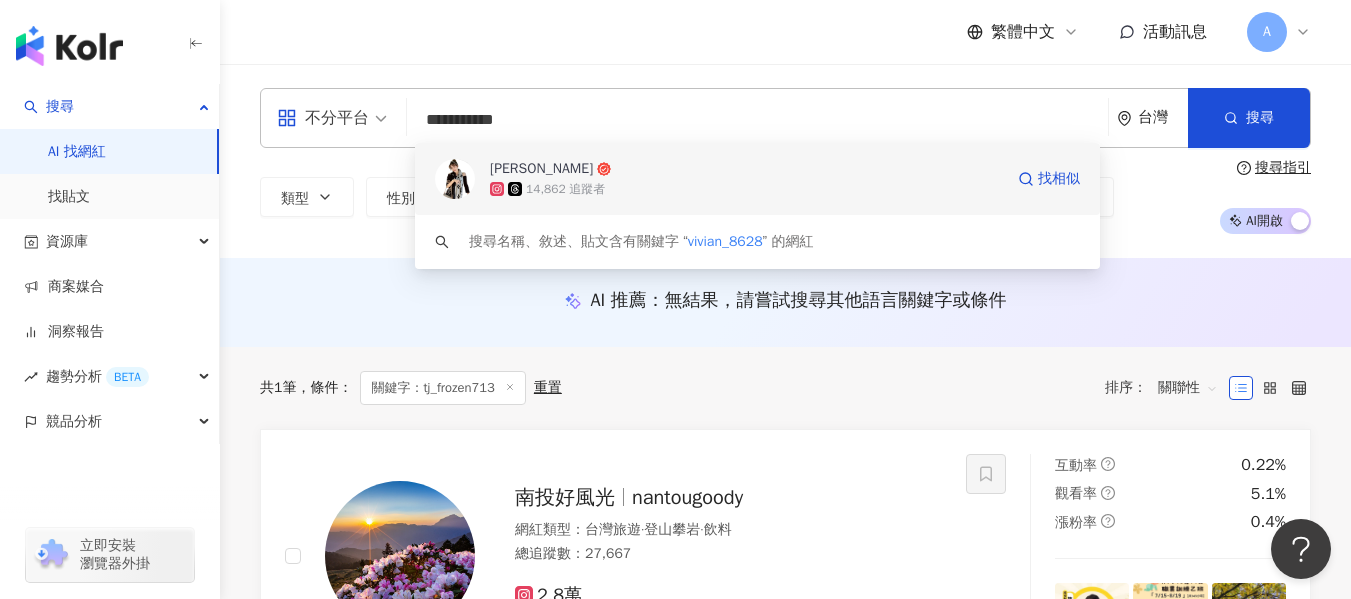 click on "vivian" at bounding box center [746, 169] 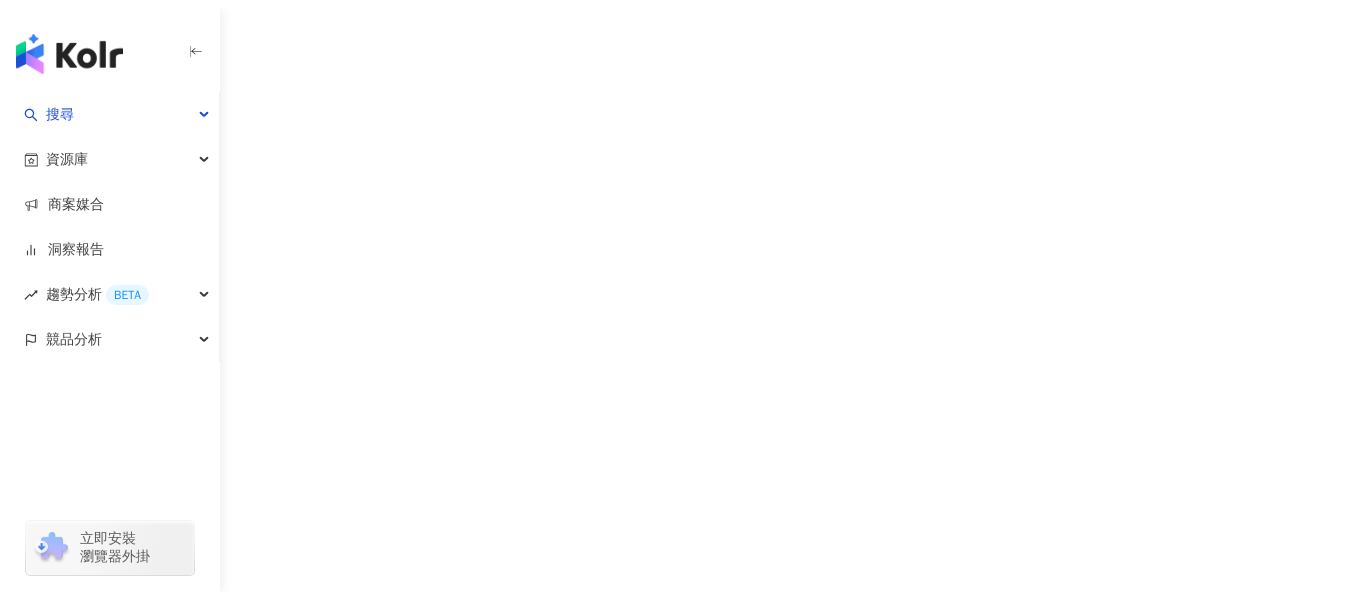 scroll, scrollTop: 0, scrollLeft: 0, axis: both 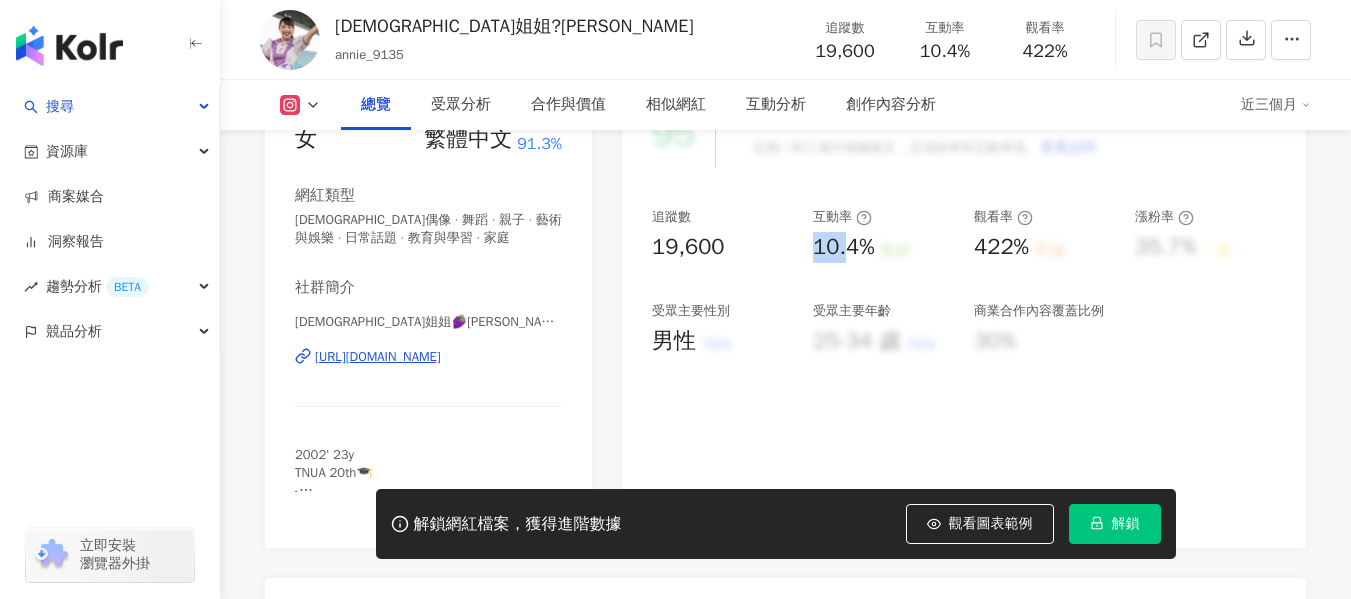 drag, startPoint x: 808, startPoint y: 249, endPoint x: 884, endPoint y: 260, distance: 76.79192 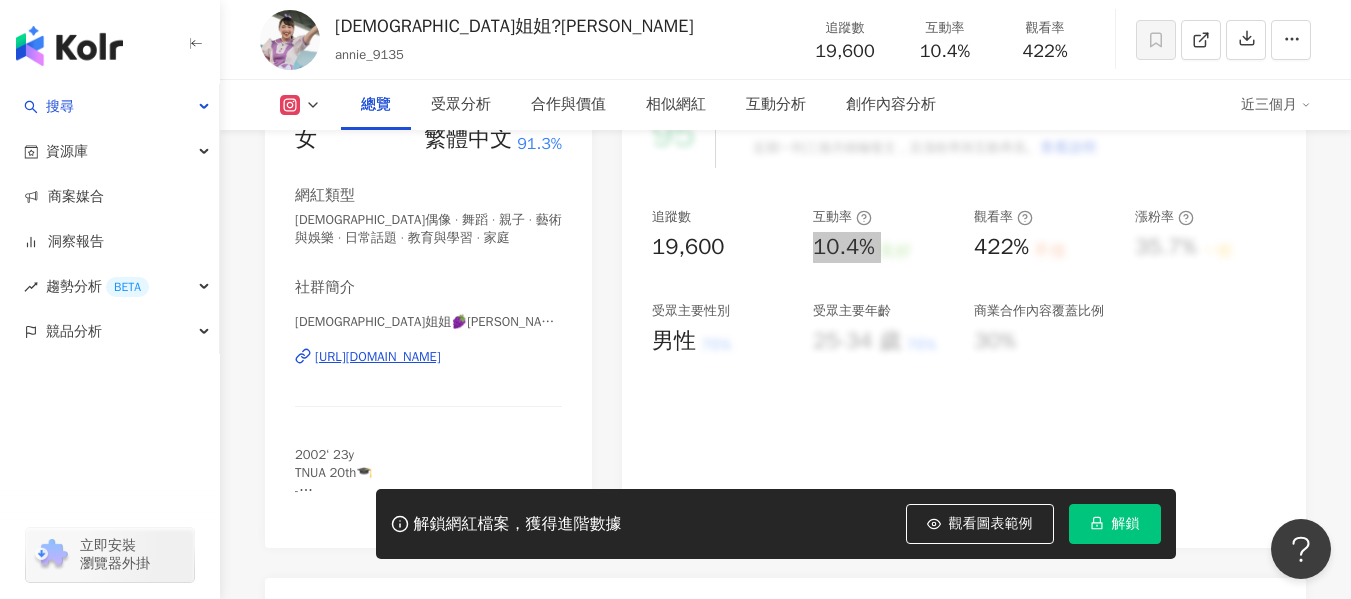 scroll, scrollTop: 0, scrollLeft: 0, axis: both 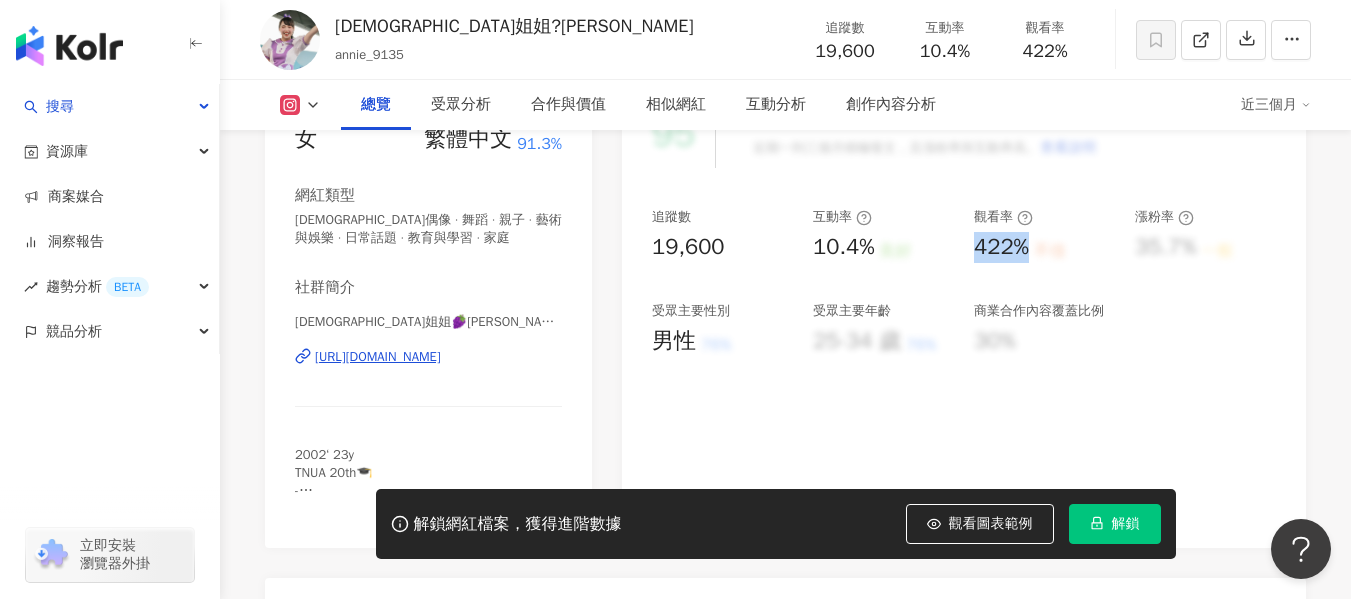drag, startPoint x: 975, startPoint y: 254, endPoint x: 1029, endPoint y: 250, distance: 54.147945 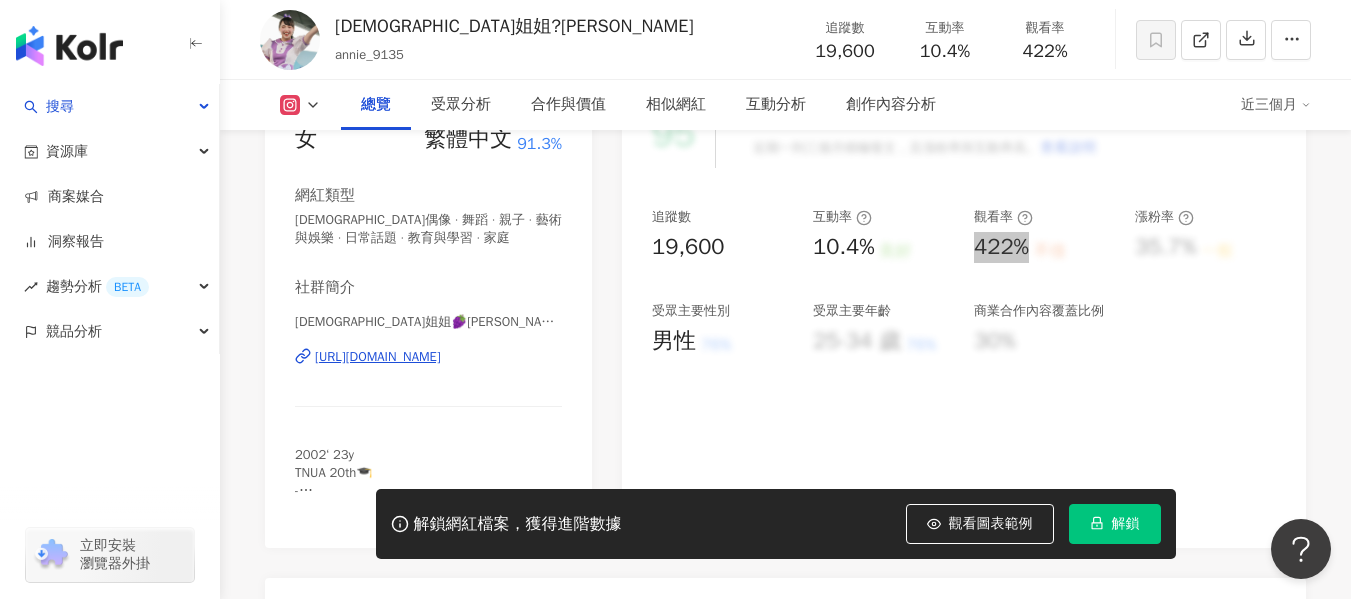 scroll, scrollTop: 0, scrollLeft: 0, axis: both 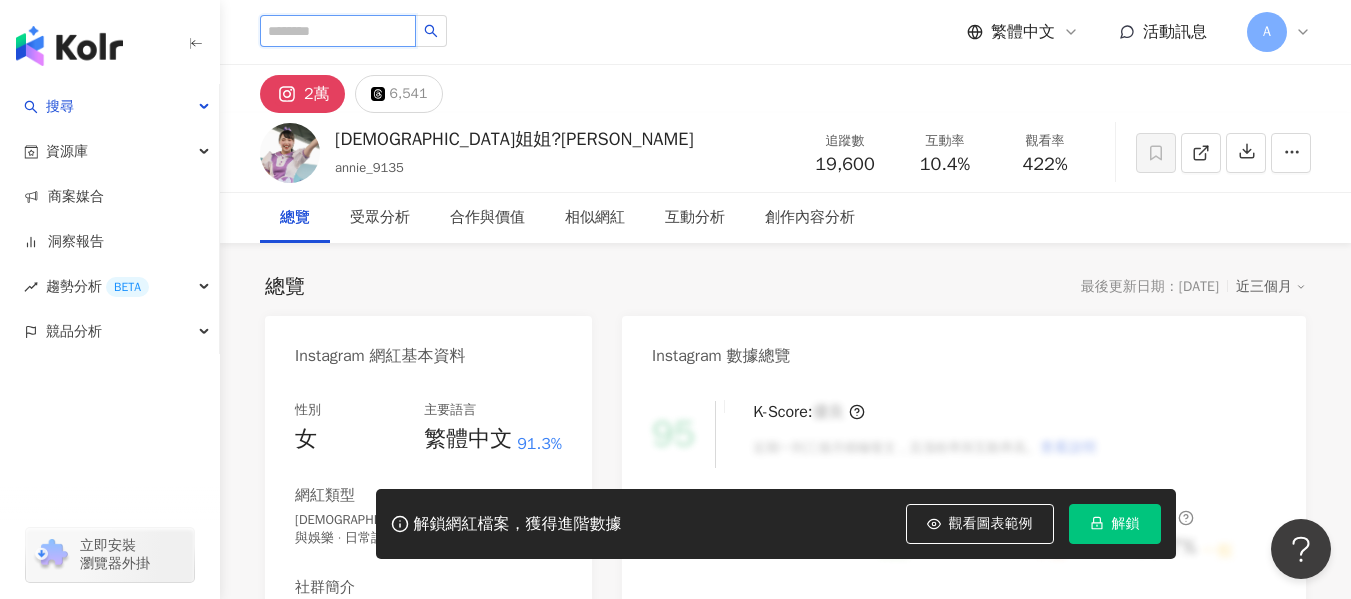 click at bounding box center [338, 31] 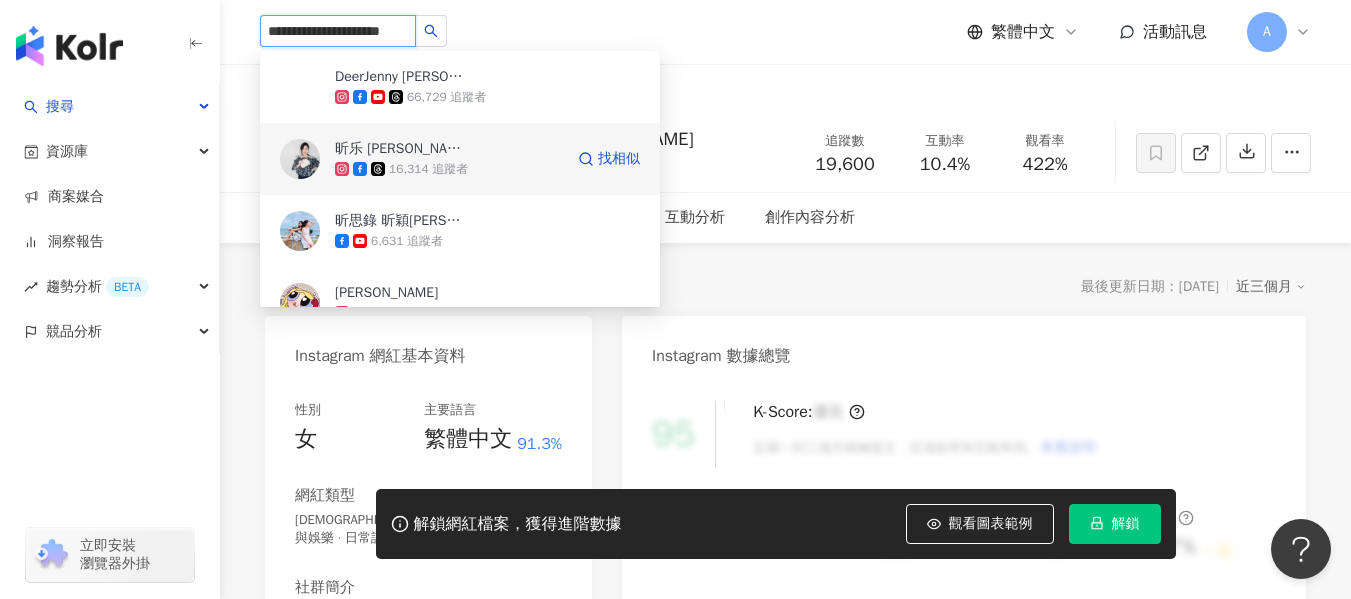 type on "**********" 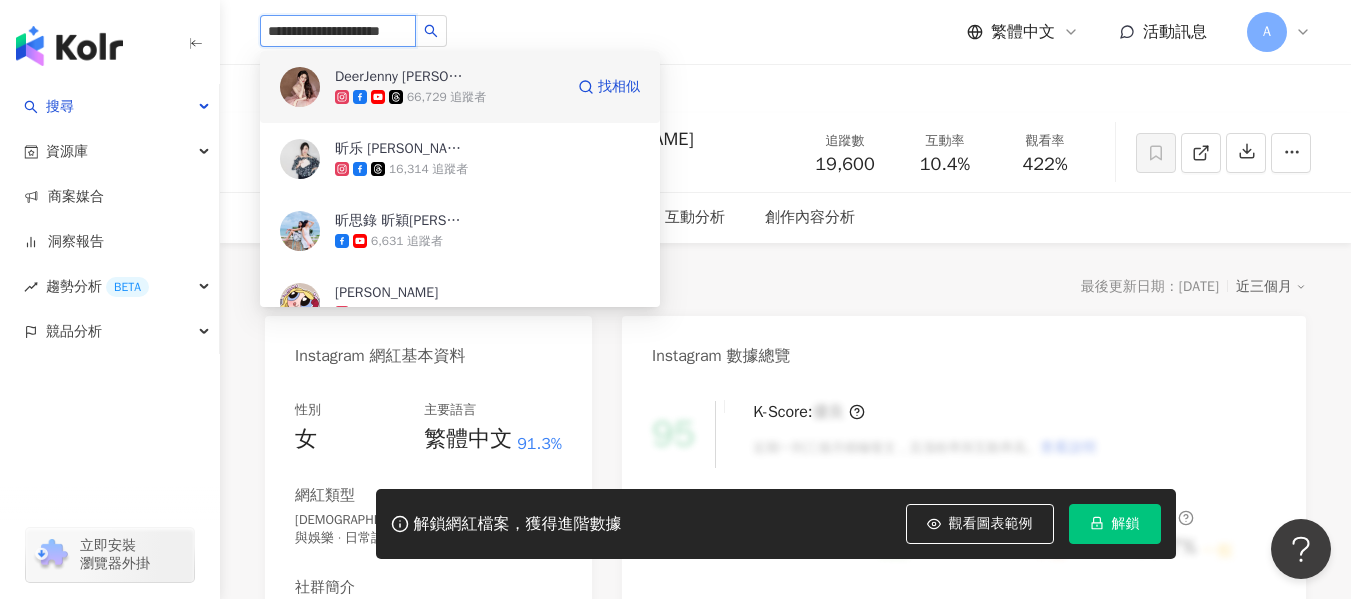 click on "66,729   追蹤者" at bounding box center (449, 97) 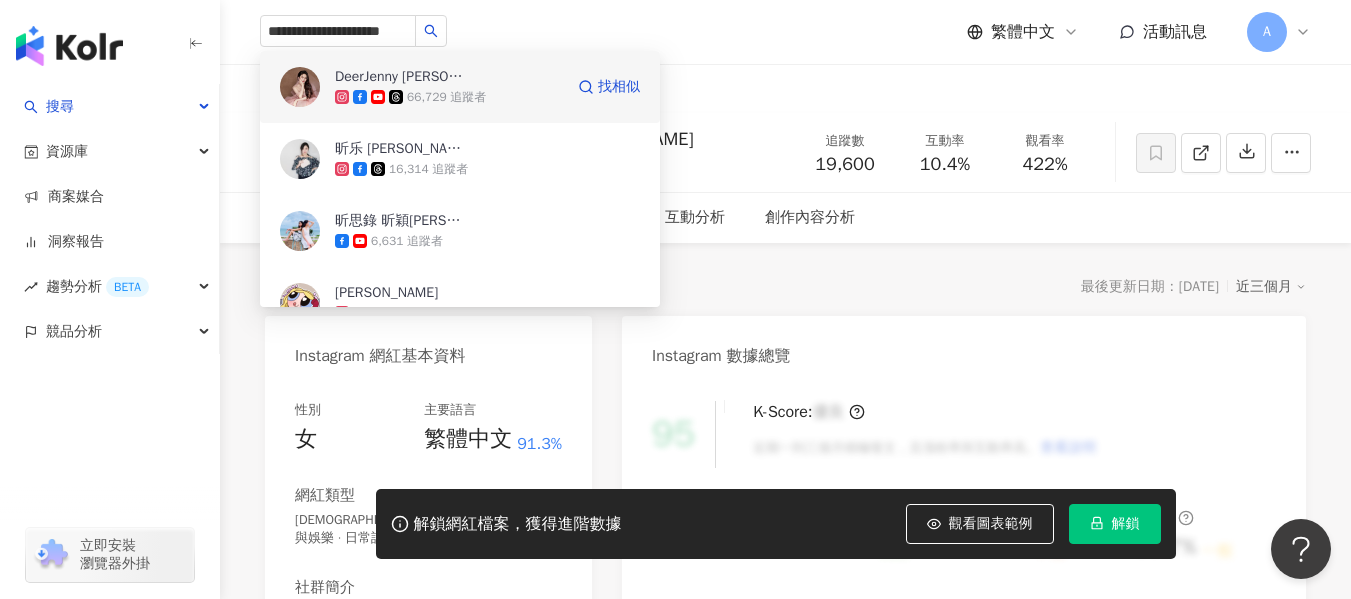 type 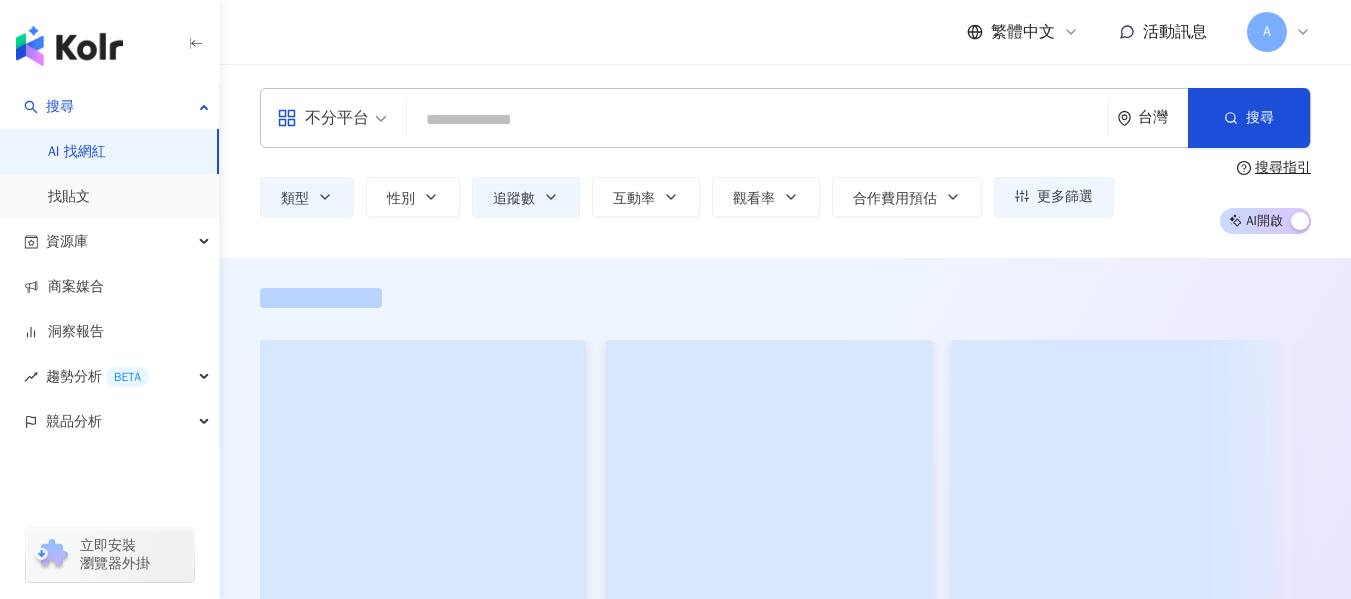 scroll, scrollTop: 0, scrollLeft: 0, axis: both 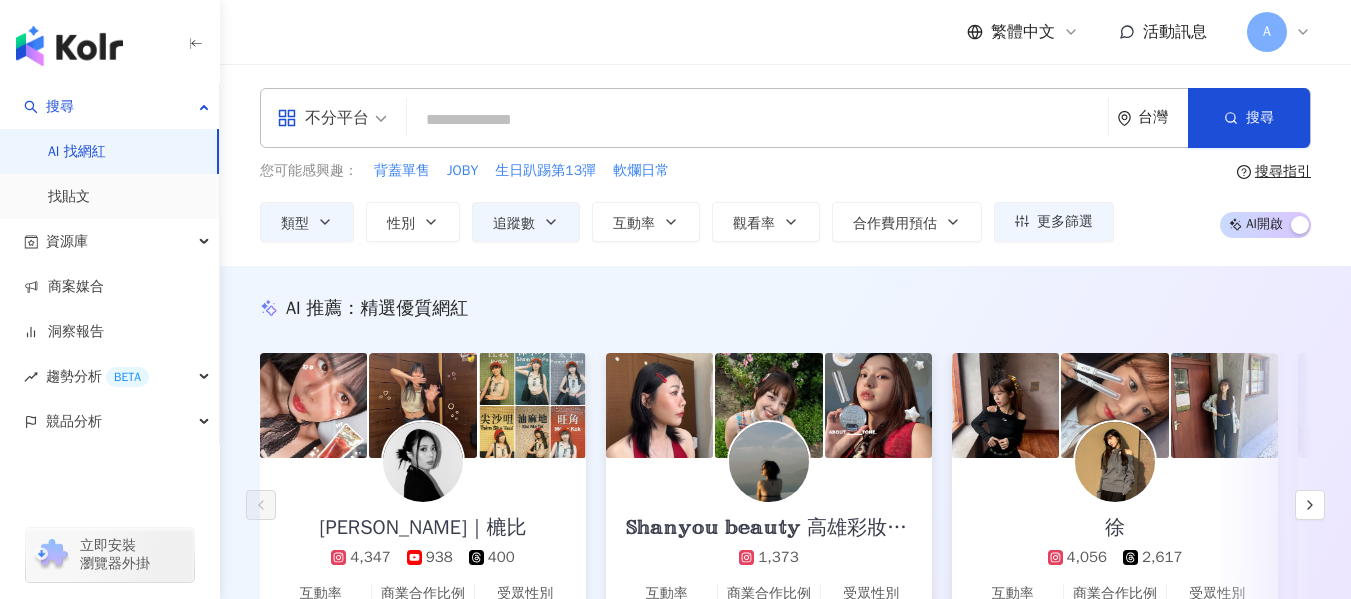 click on "您可能感興趣： 背蓋單售  JOBY  生日趴踢第13彈  軟爛日常  類型 性別 追蹤數 互動率 觀看率 合作費用預估  更多篩選" at bounding box center [687, 201] 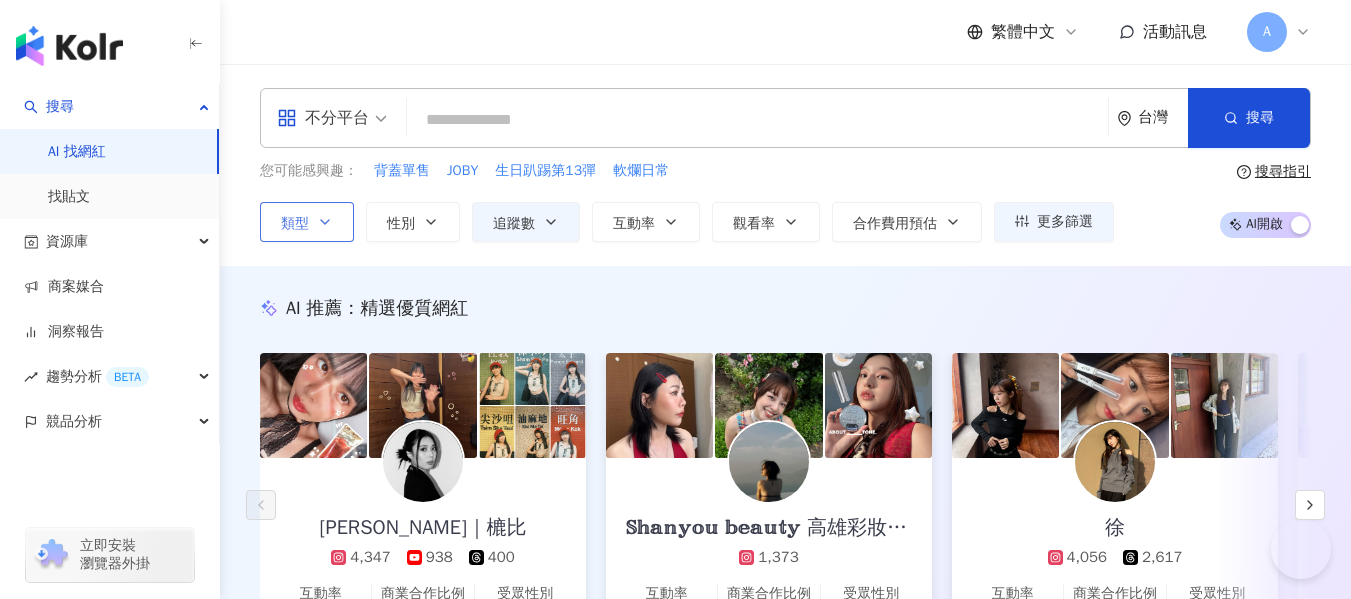 click on "類型" at bounding box center [307, 222] 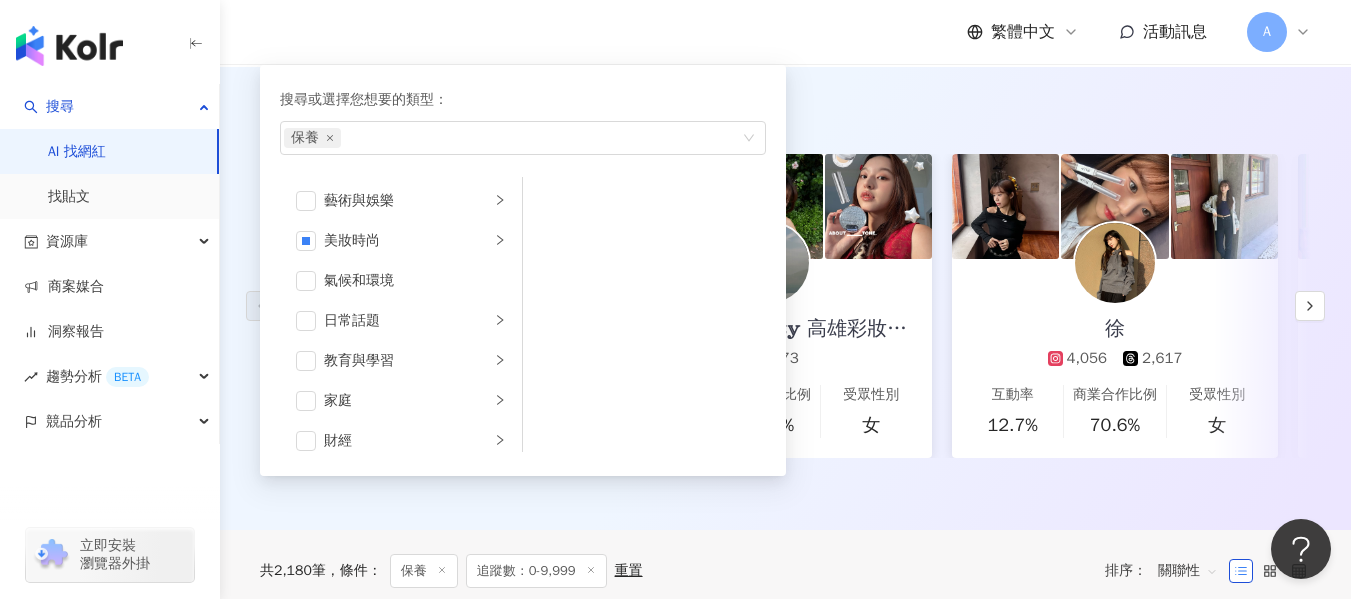 scroll, scrollTop: 200, scrollLeft: 0, axis: vertical 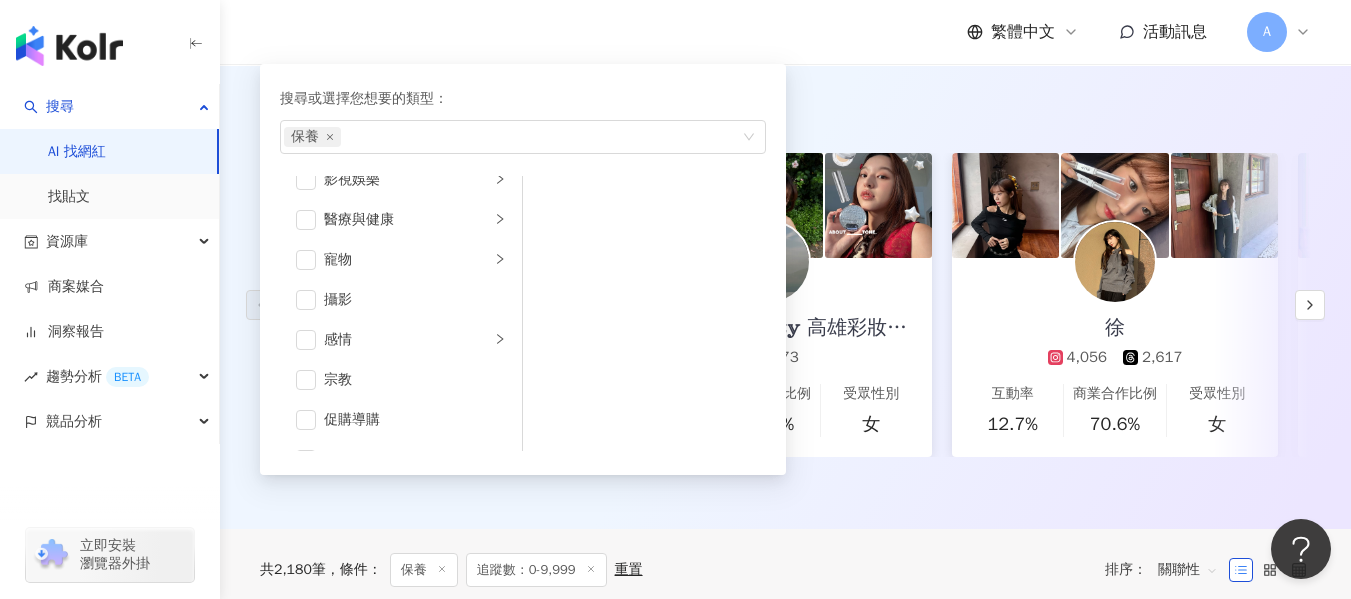click on "寵物" at bounding box center [407, 260] 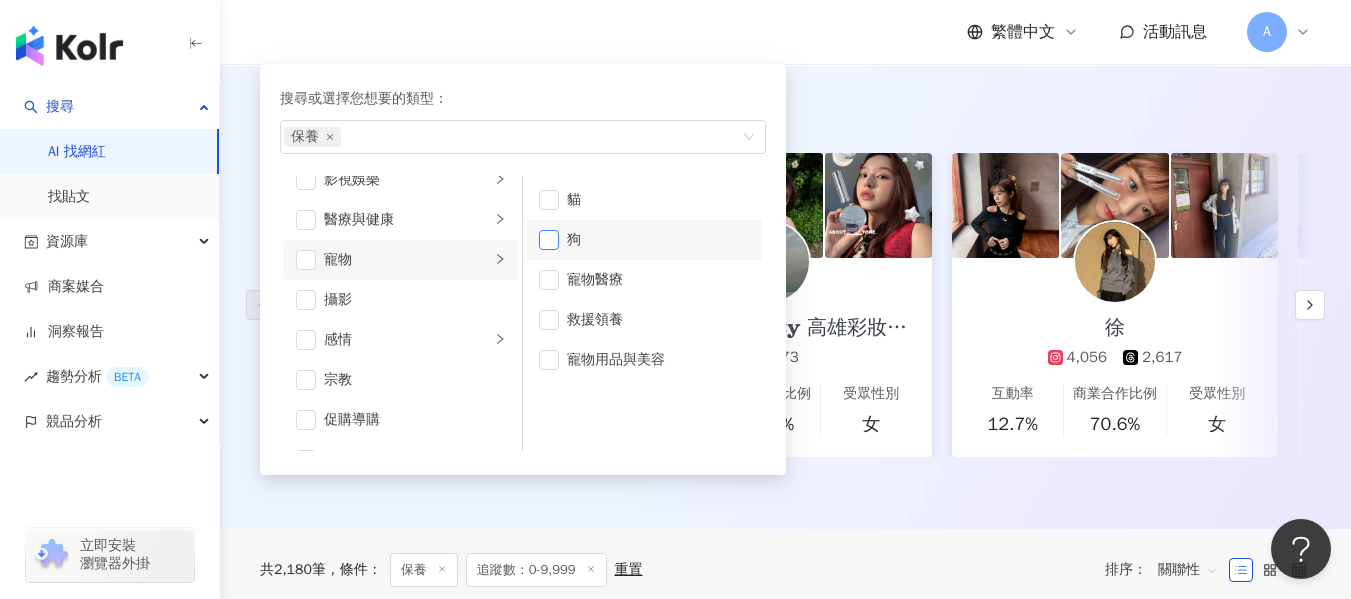 click at bounding box center [549, 240] 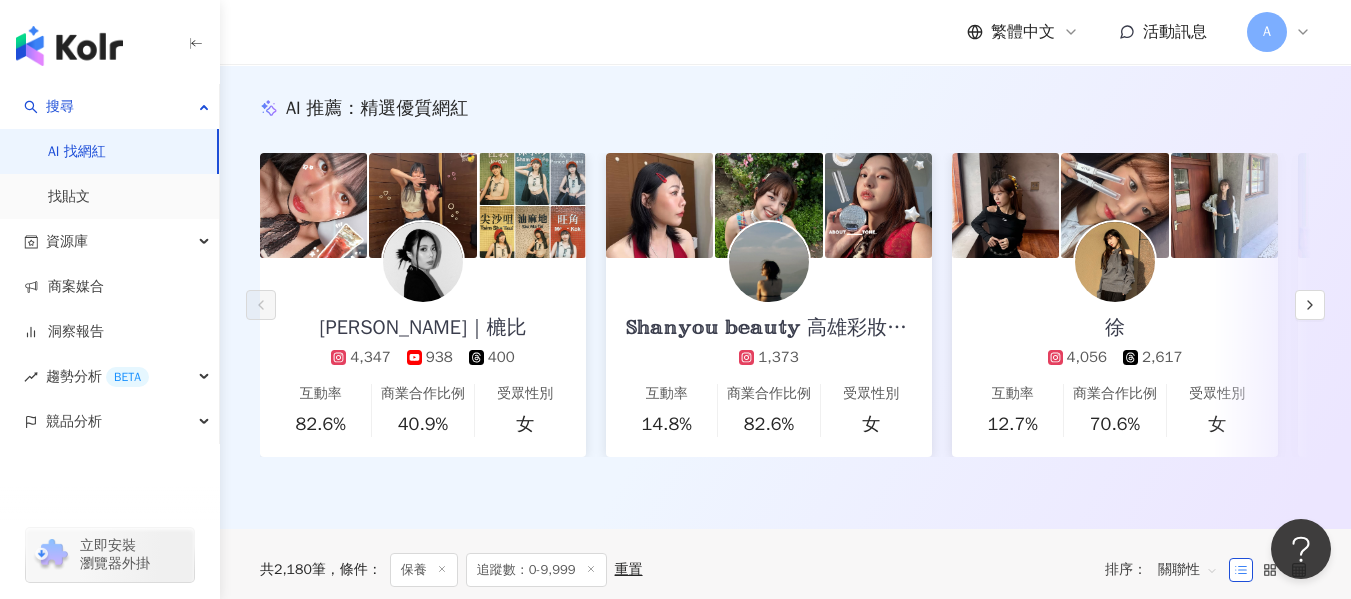 click on "繁體中文 活動訊息 A" at bounding box center (785, 32) 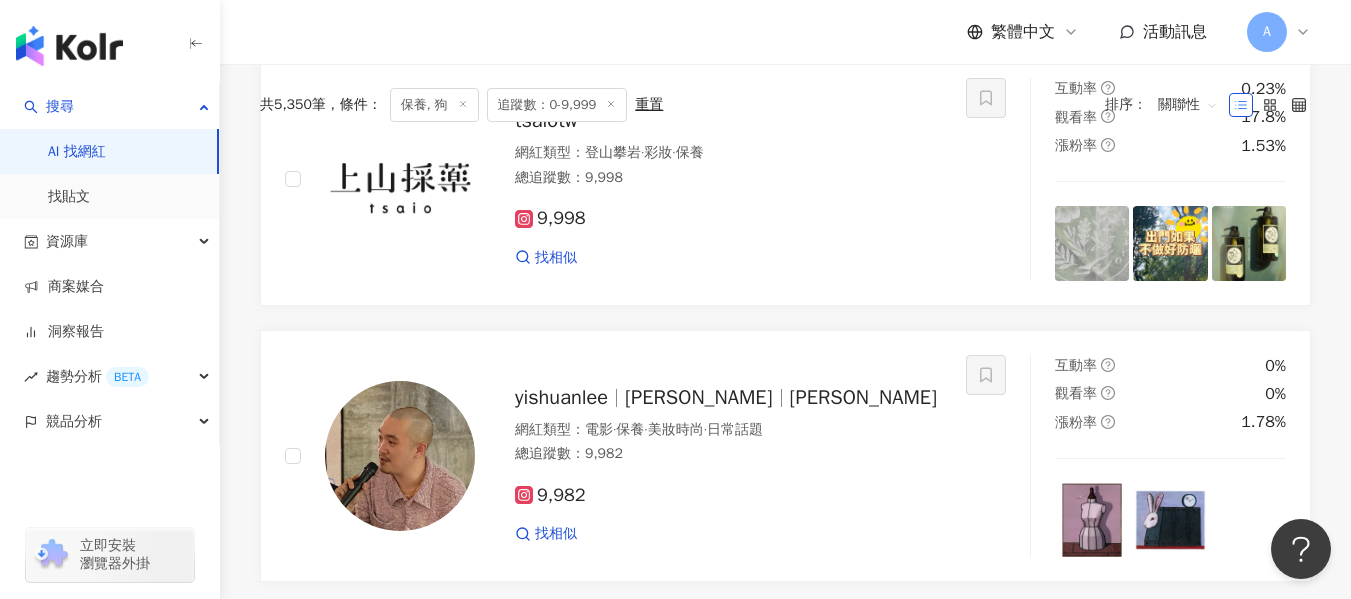 scroll, scrollTop: 100, scrollLeft: 0, axis: vertical 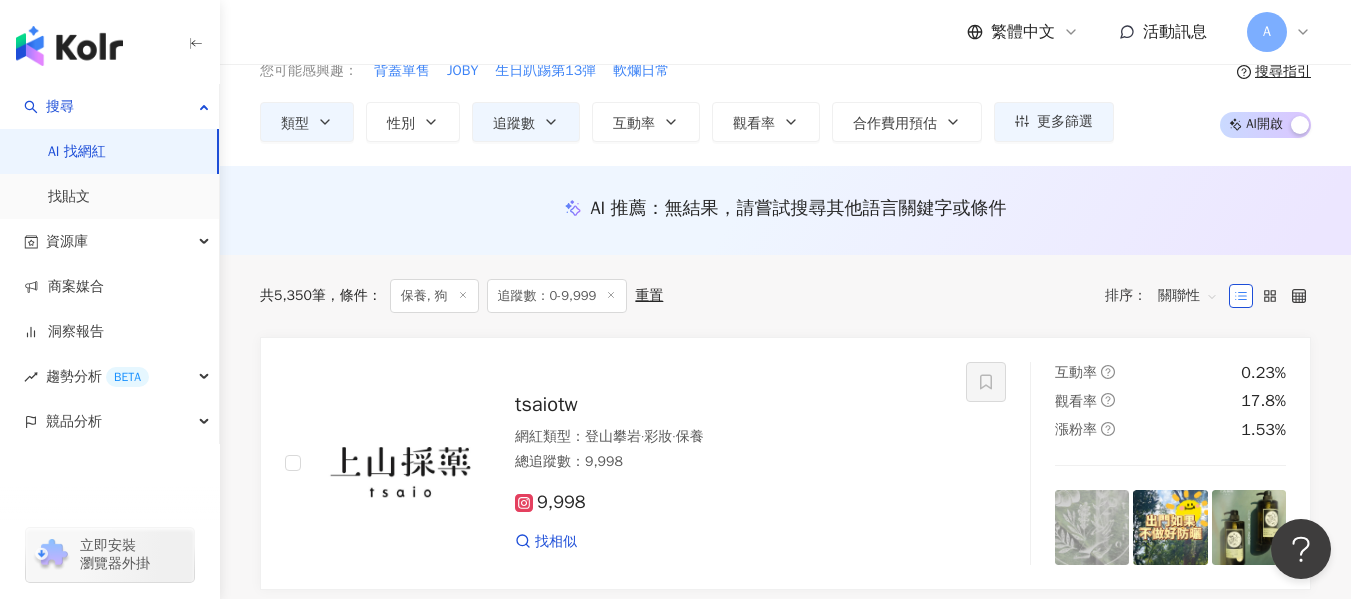 click on "追蹤數：0-9,999" at bounding box center (557, 296) 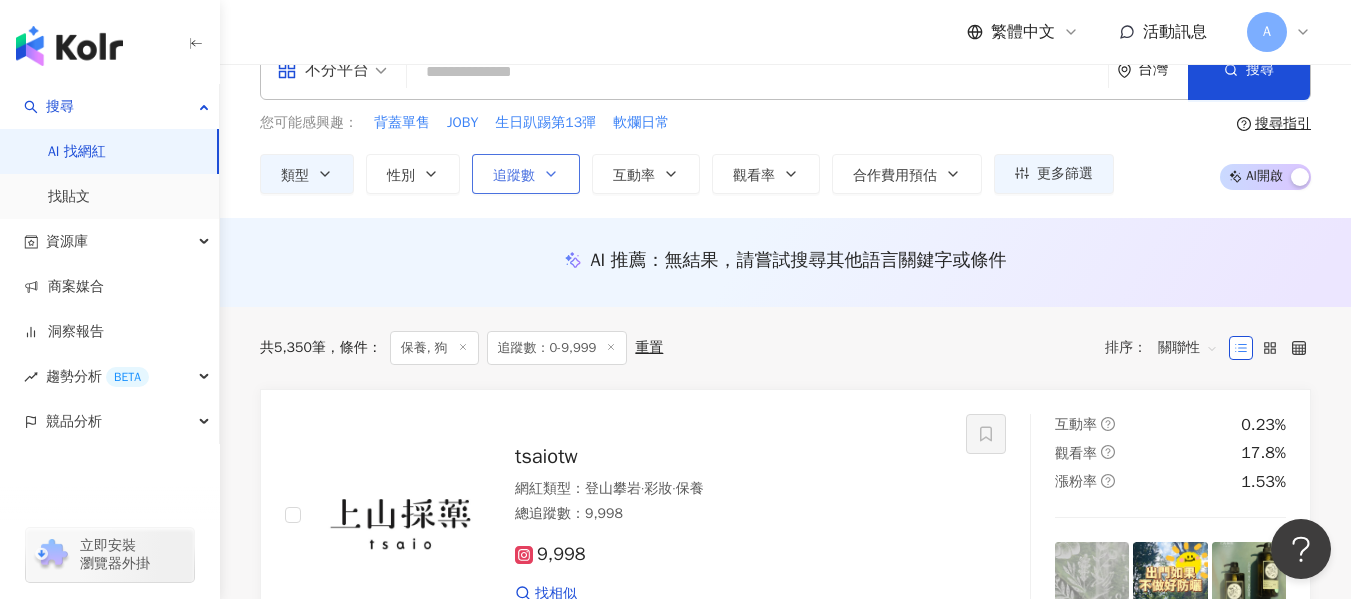 scroll, scrollTop: 0, scrollLeft: 0, axis: both 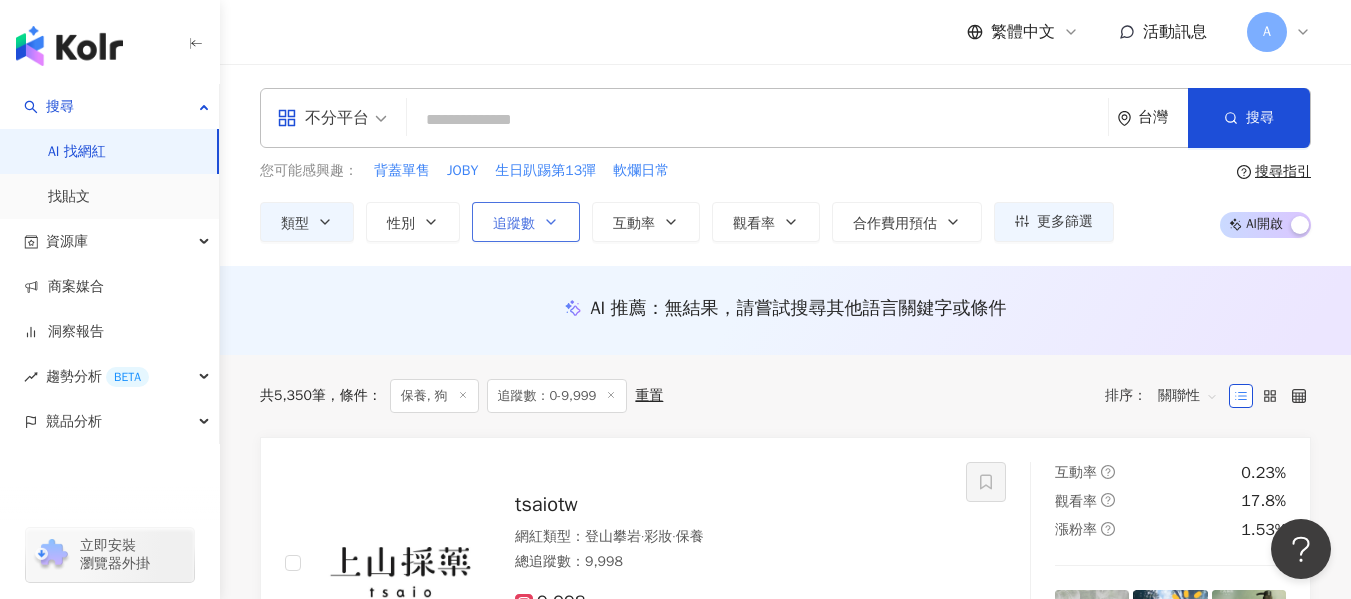 click 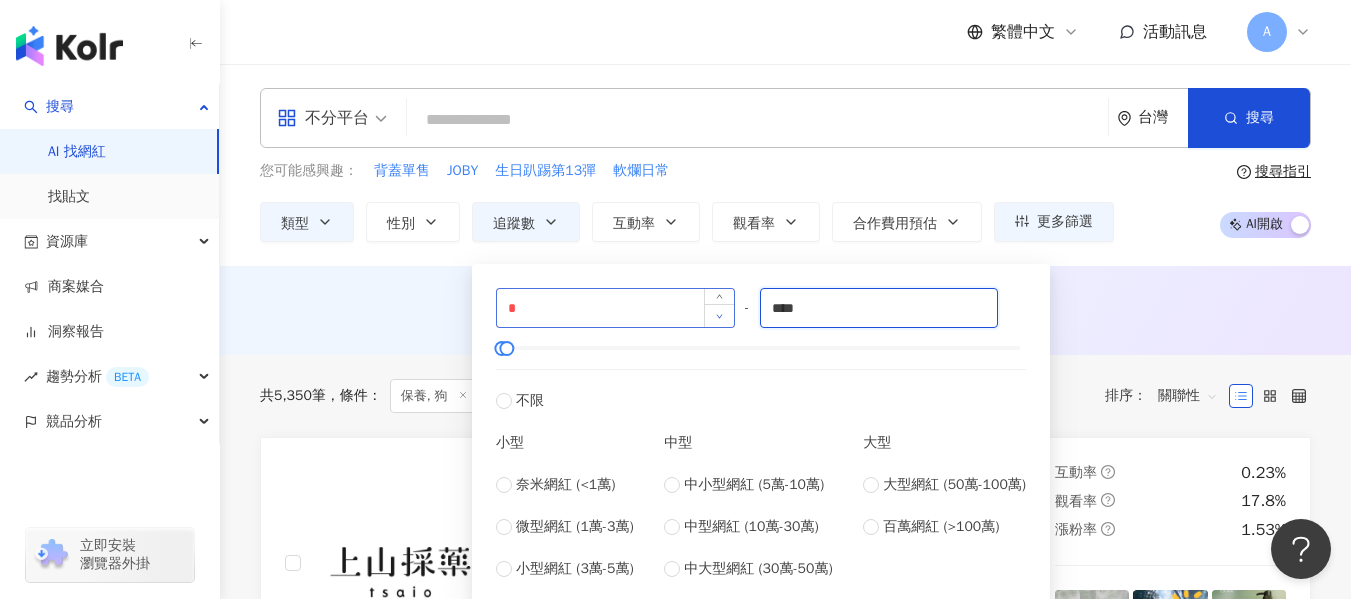 drag, startPoint x: 843, startPoint y: 310, endPoint x: 727, endPoint y: 309, distance: 116.00431 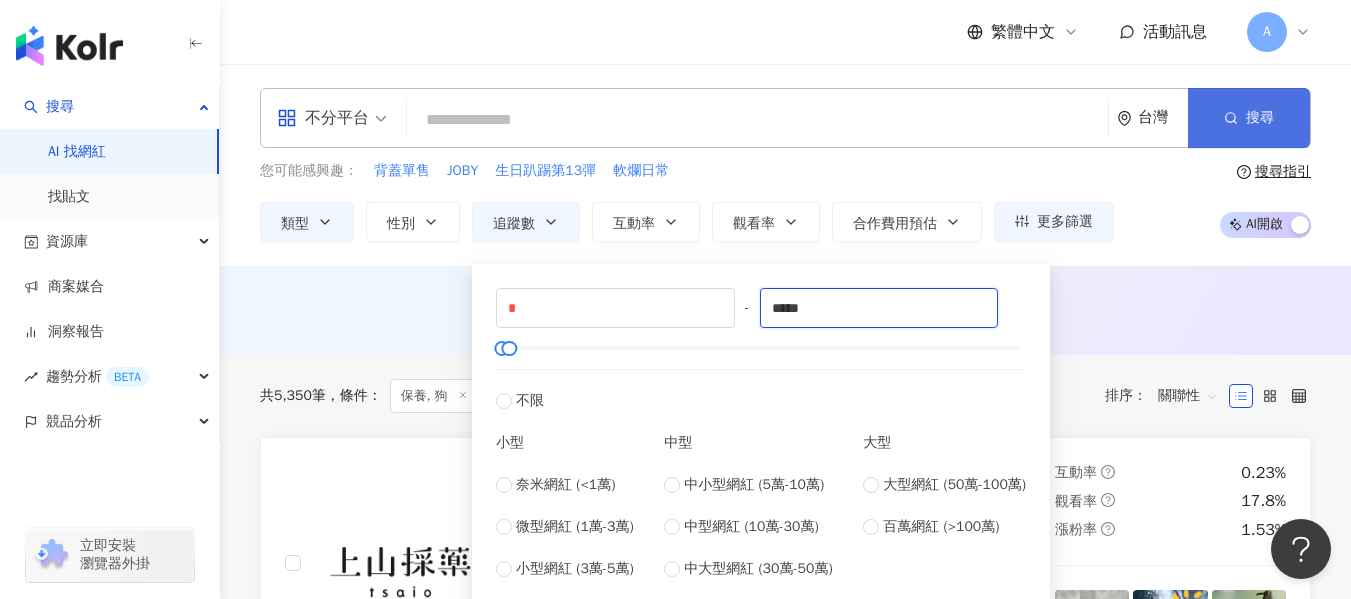 type on "*****" 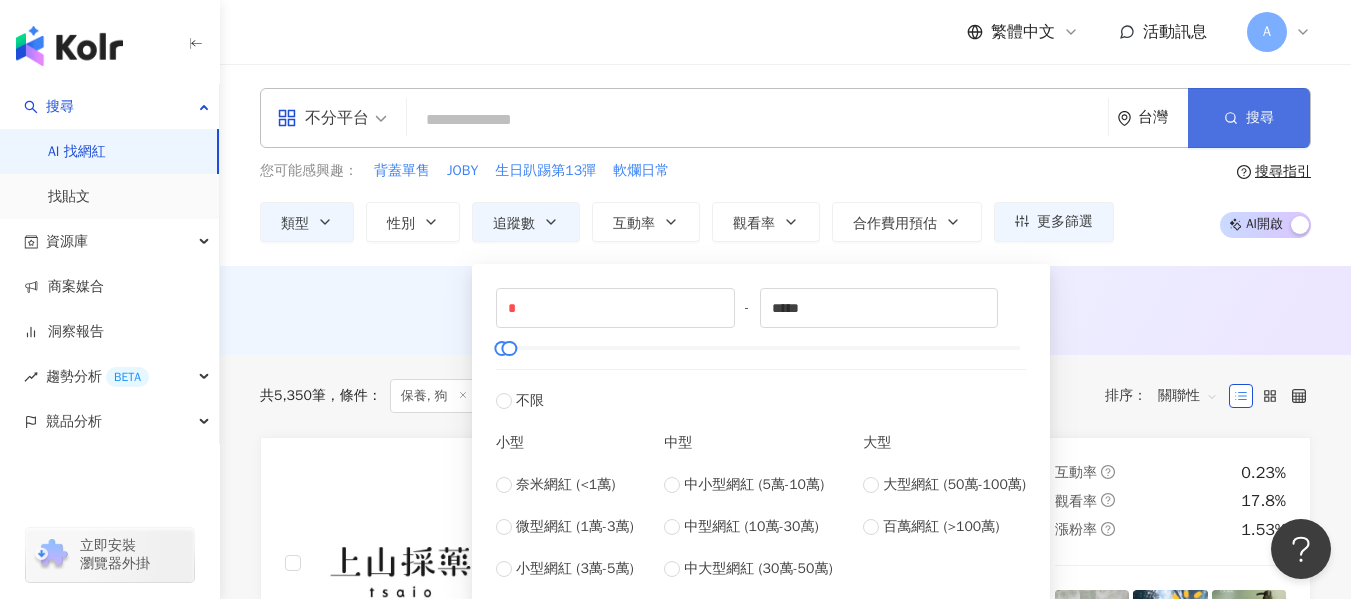 click on "搜尋" at bounding box center [1249, 118] 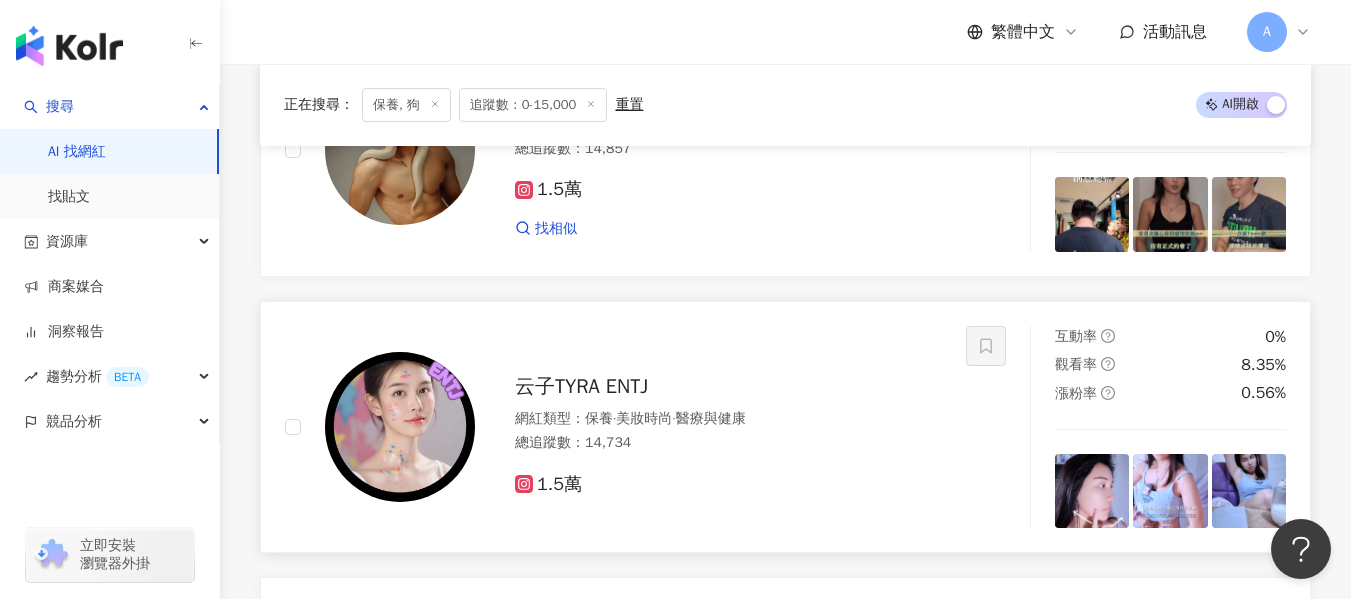 scroll, scrollTop: 600, scrollLeft: 0, axis: vertical 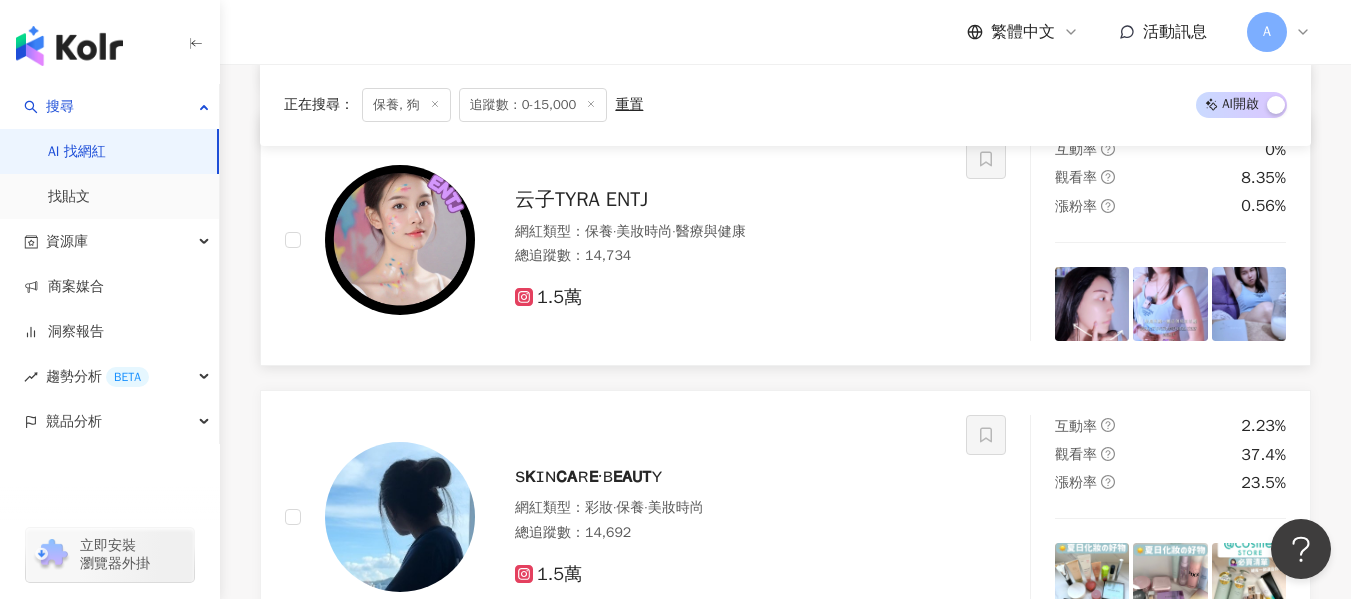 drag, startPoint x: 606, startPoint y: 201, endPoint x: 483, endPoint y: 224, distance: 125.13193 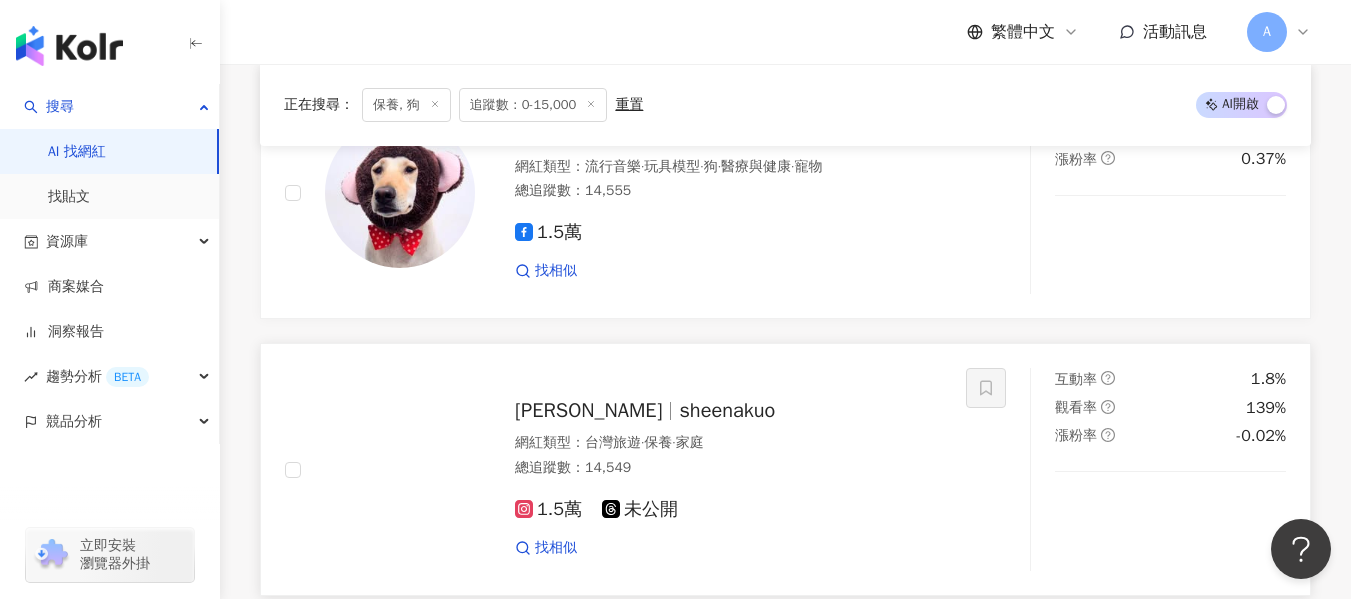 scroll, scrollTop: 1800, scrollLeft: 0, axis: vertical 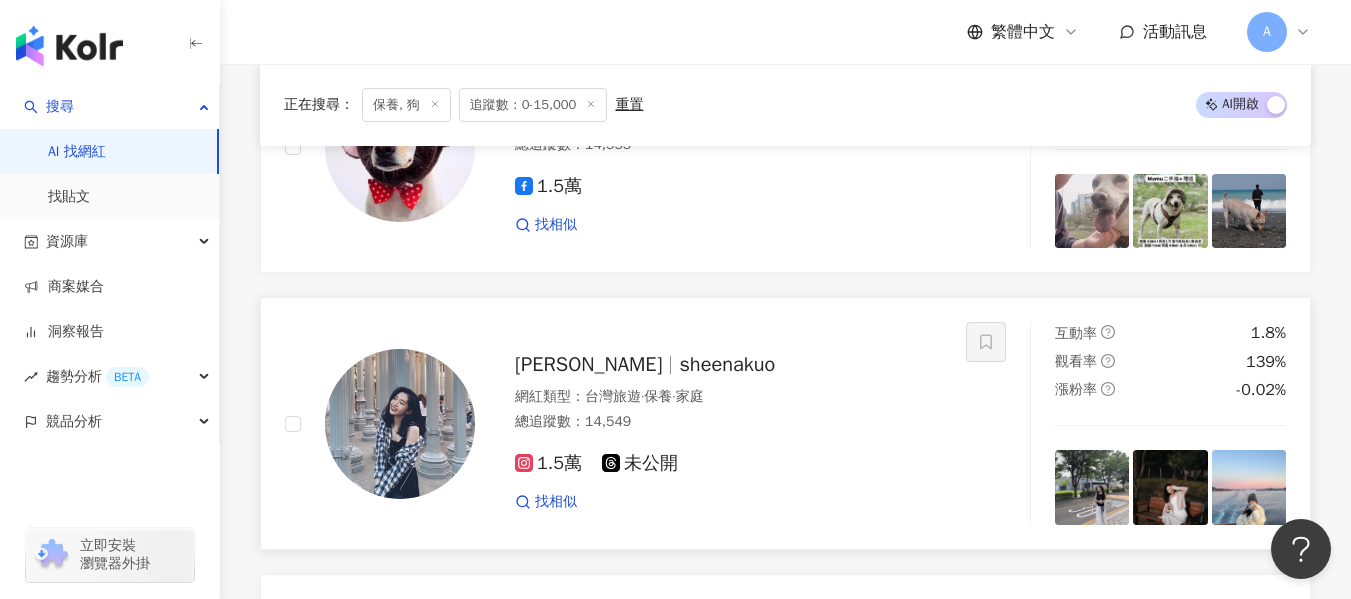 click at bounding box center [400, 424] 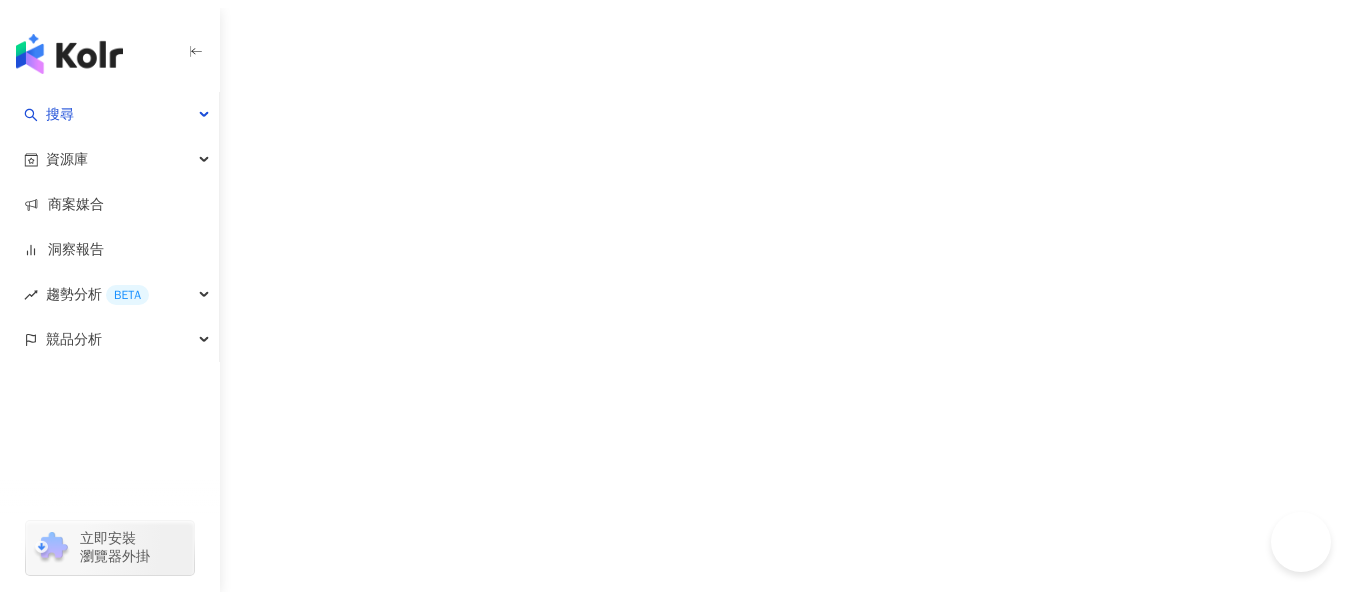 scroll, scrollTop: 0, scrollLeft: 0, axis: both 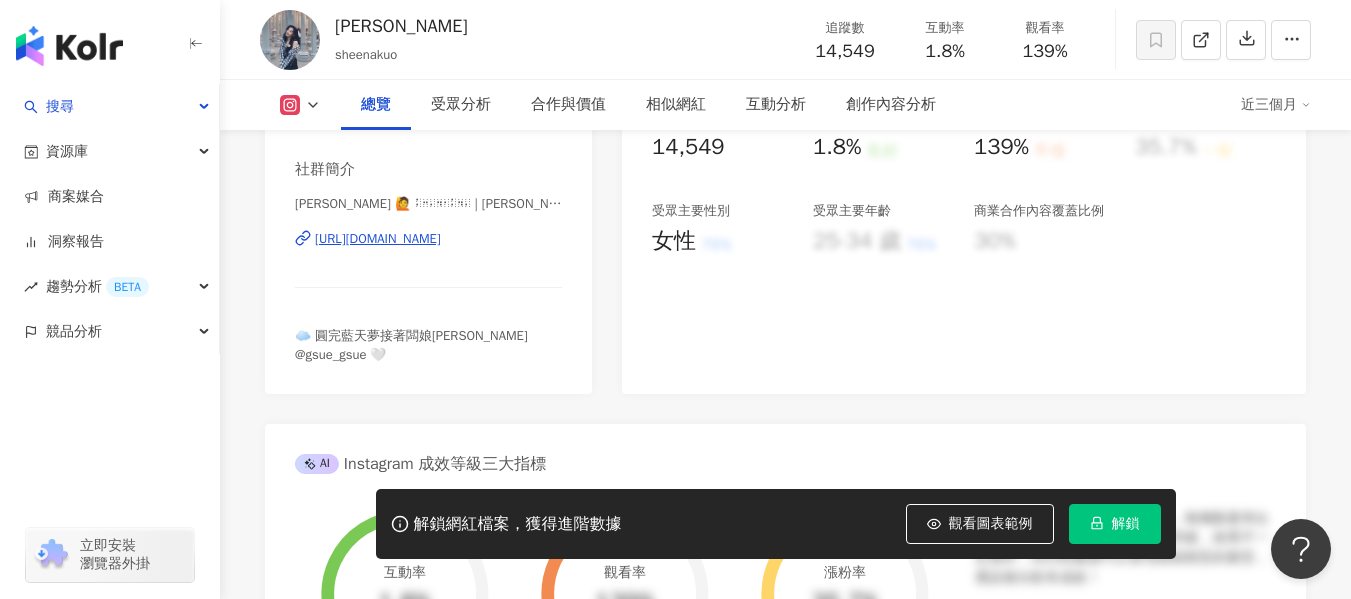 click on "[URL][DOMAIN_NAME]" at bounding box center (378, 239) 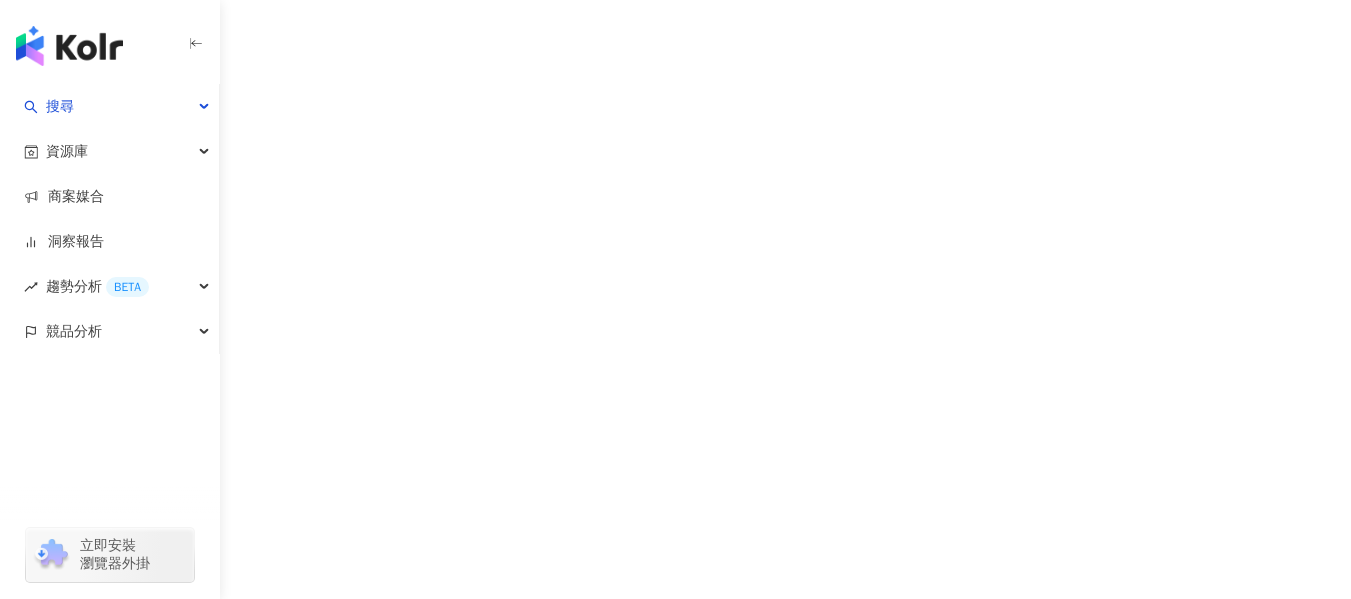 scroll, scrollTop: 0, scrollLeft: 0, axis: both 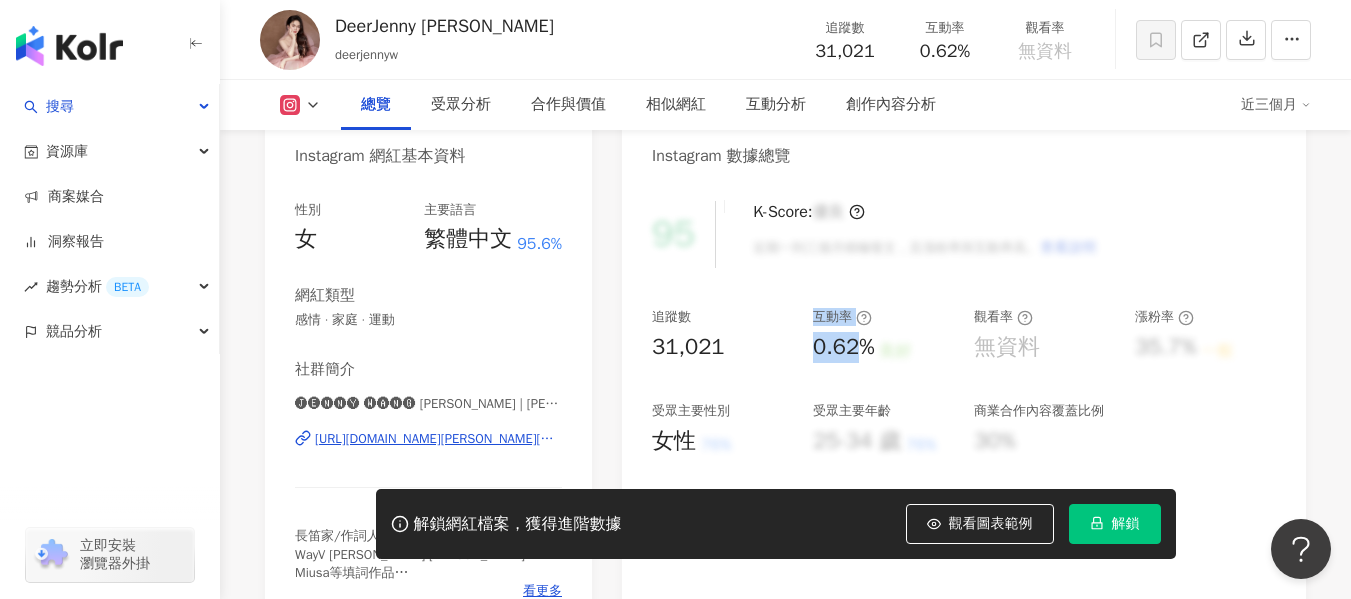 drag, startPoint x: 800, startPoint y: 353, endPoint x: 853, endPoint y: 351, distance: 53.037724 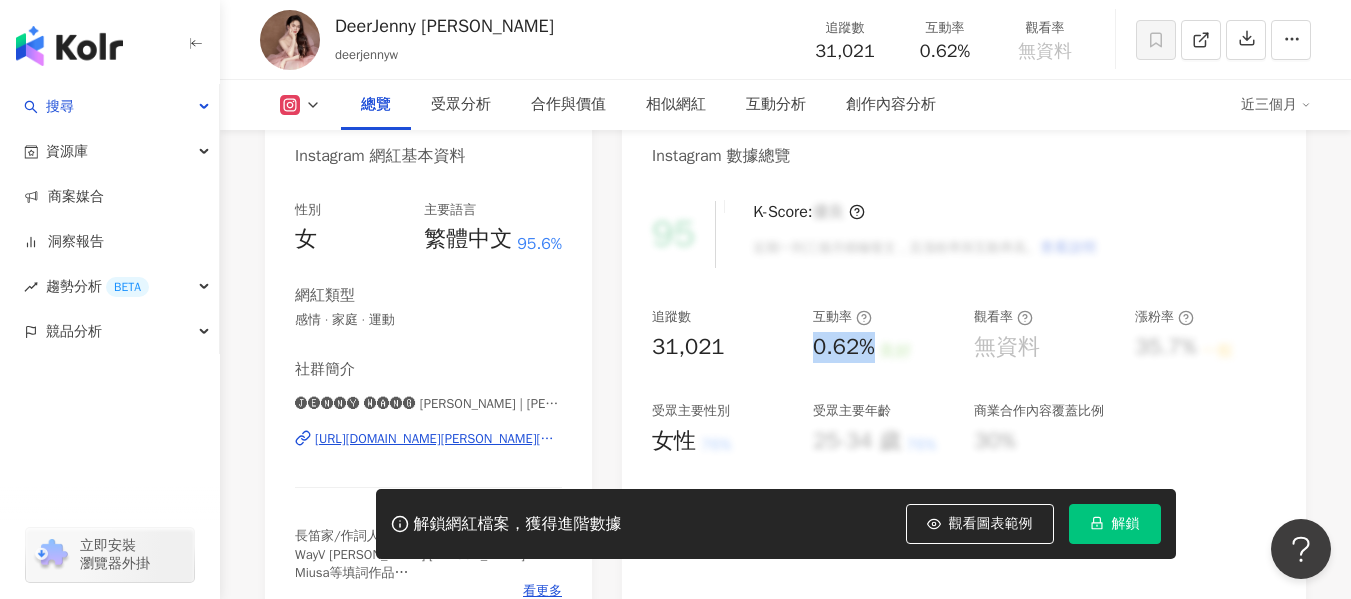 drag, startPoint x: 814, startPoint y: 354, endPoint x: 878, endPoint y: 353, distance: 64.00781 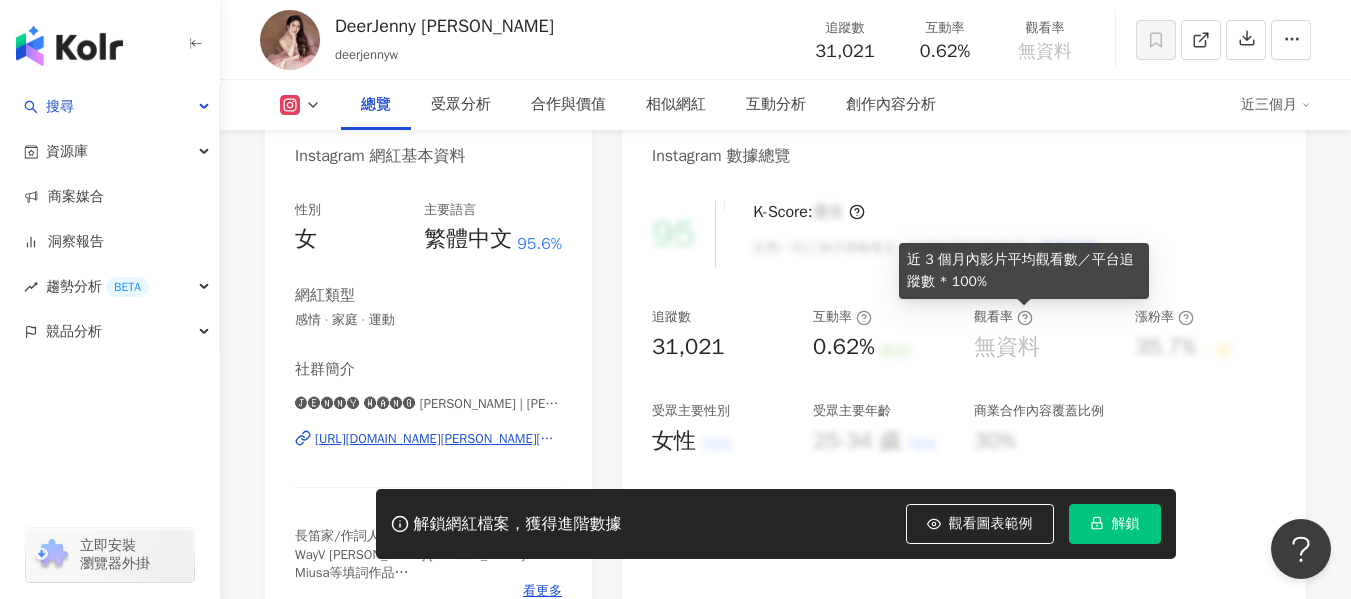 click 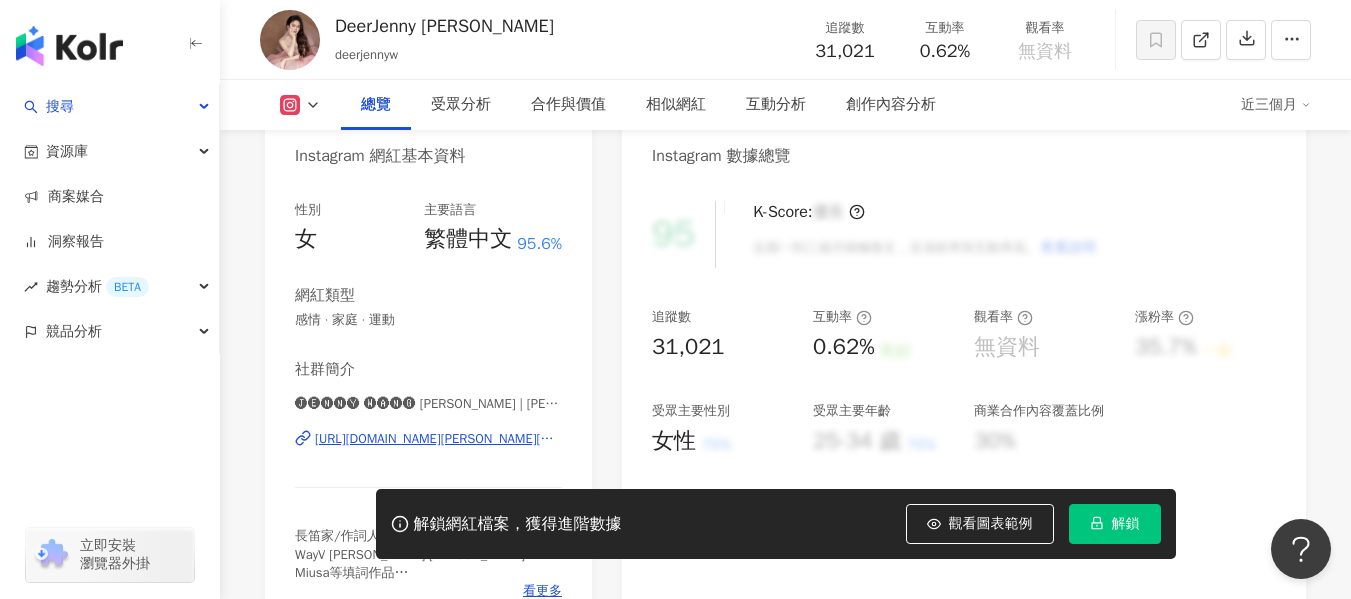 click on "無資料" at bounding box center [1007, 347] 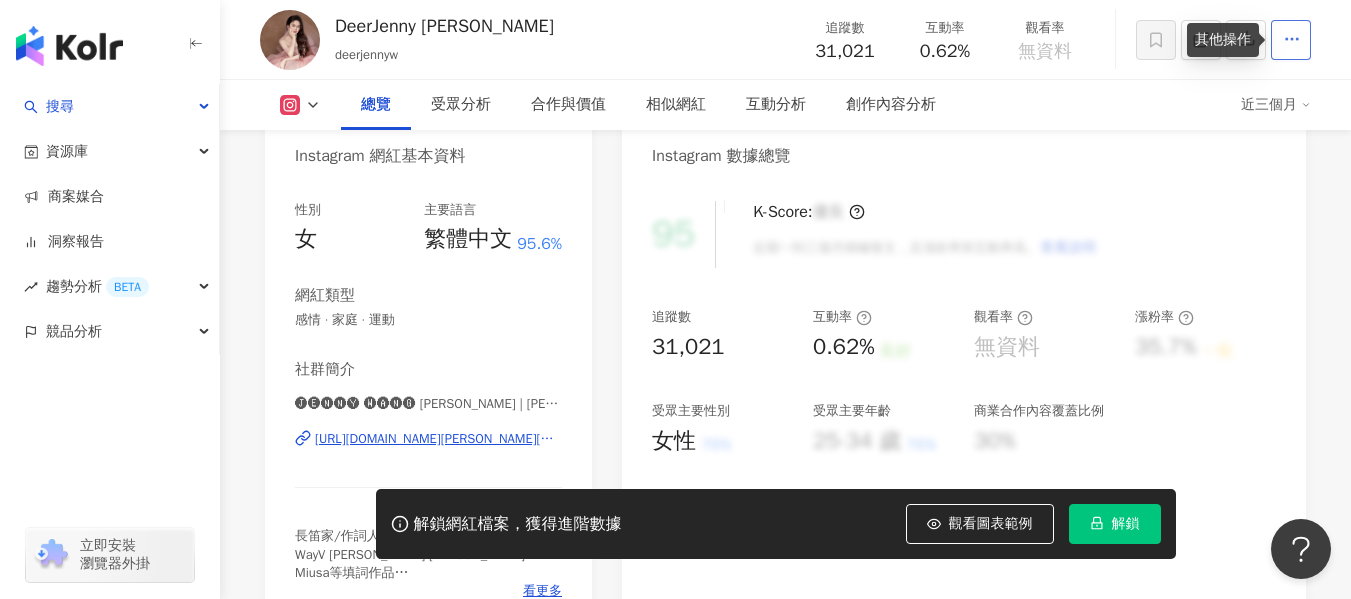 click 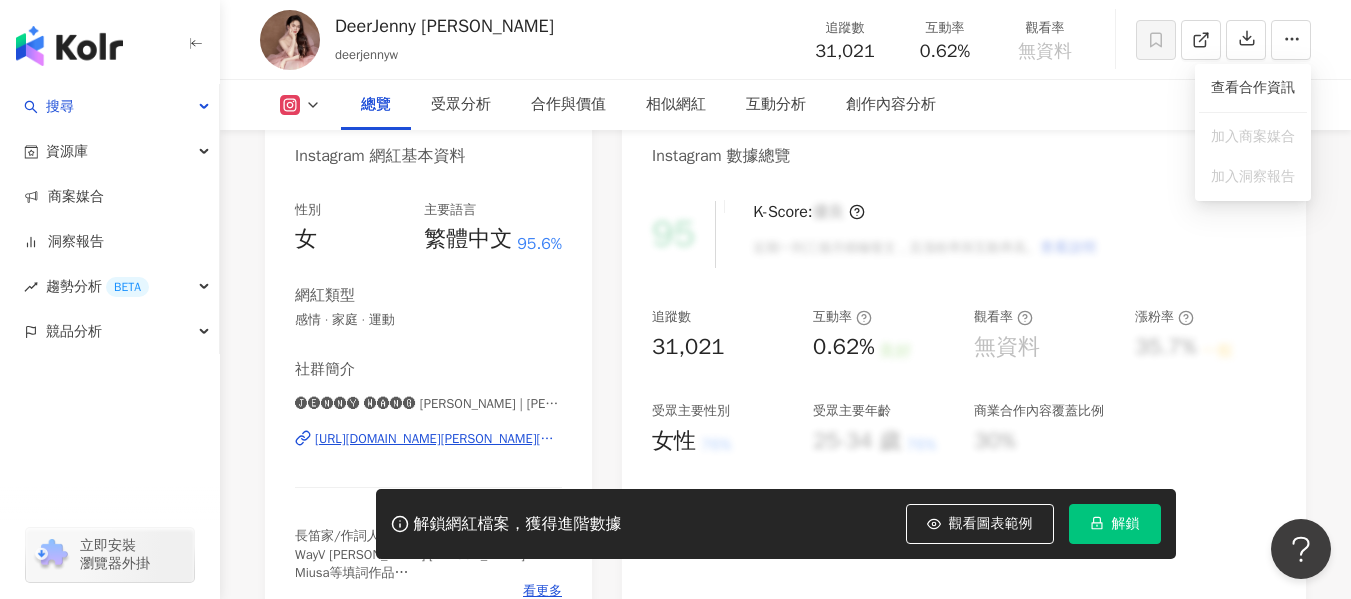 click on "95 K-Score :   優良 近期一到三個月積極發文，且漲粉率與互動率高。 查看說明 追蹤數   31,021 互動率   0.62% 良好 觀看率   無資料 漲粉率   35.7% 一般 受眾主要性別   女性 76% 受眾主要年齡   25-34 歲 76% 商業合作內容覆蓋比例   30%" at bounding box center (964, 405) 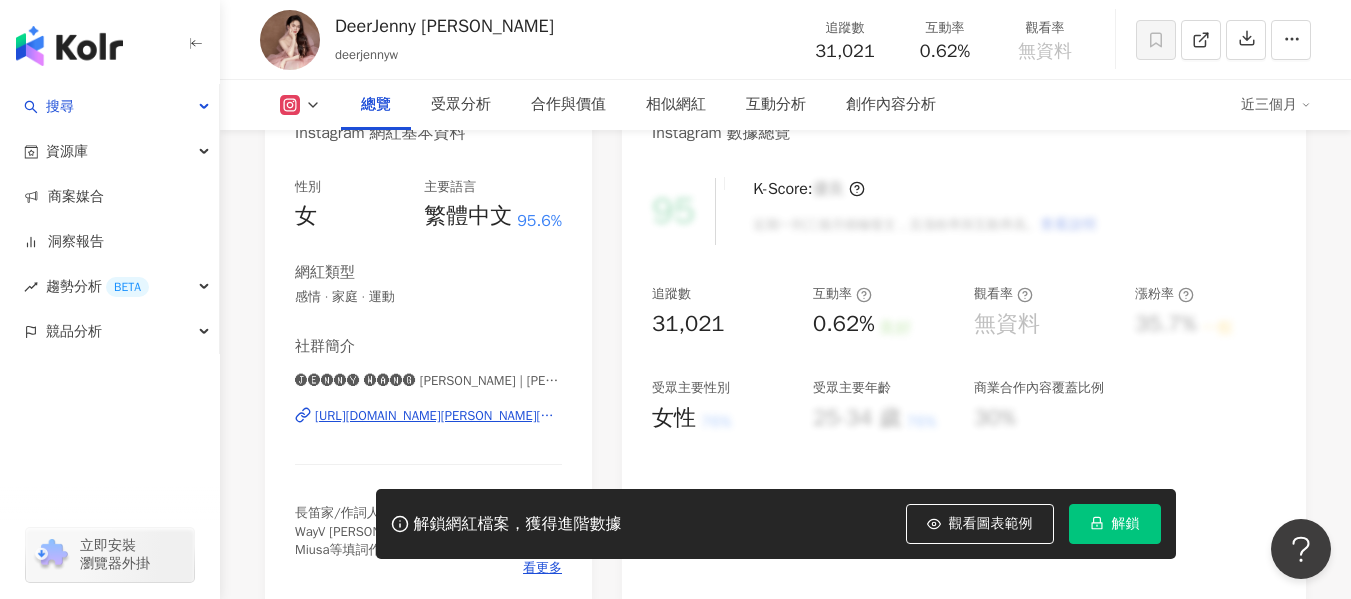 scroll, scrollTop: 200, scrollLeft: 0, axis: vertical 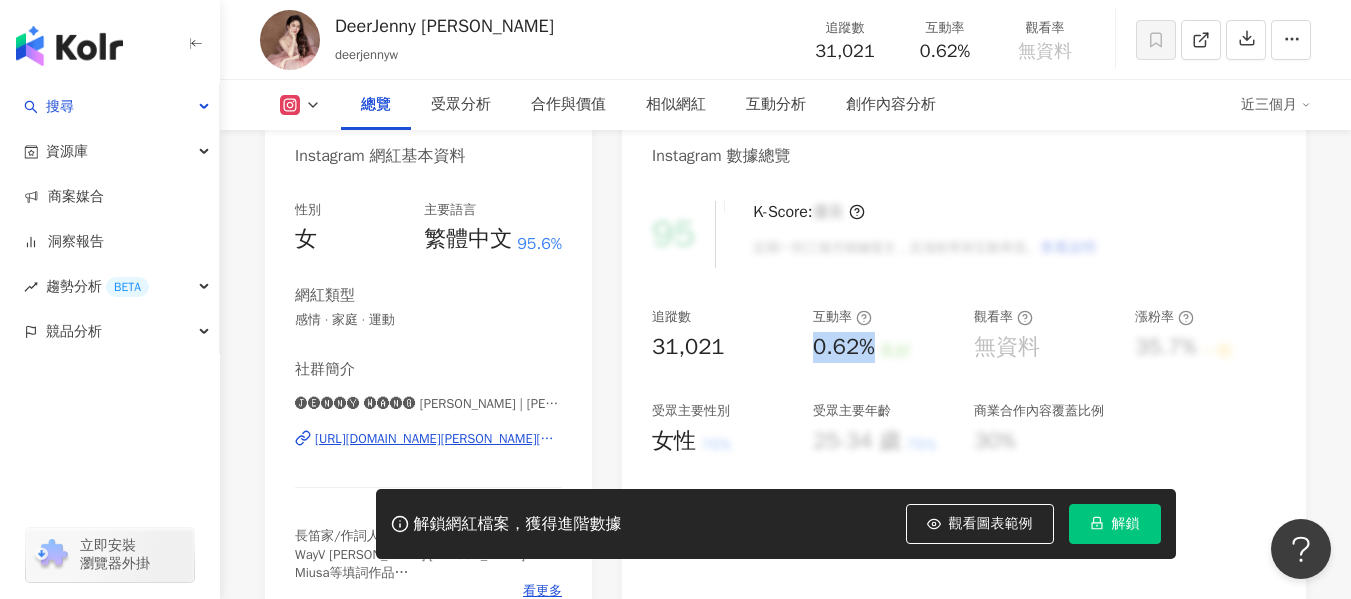 drag, startPoint x: 808, startPoint y: 348, endPoint x: 882, endPoint y: 347, distance: 74.00676 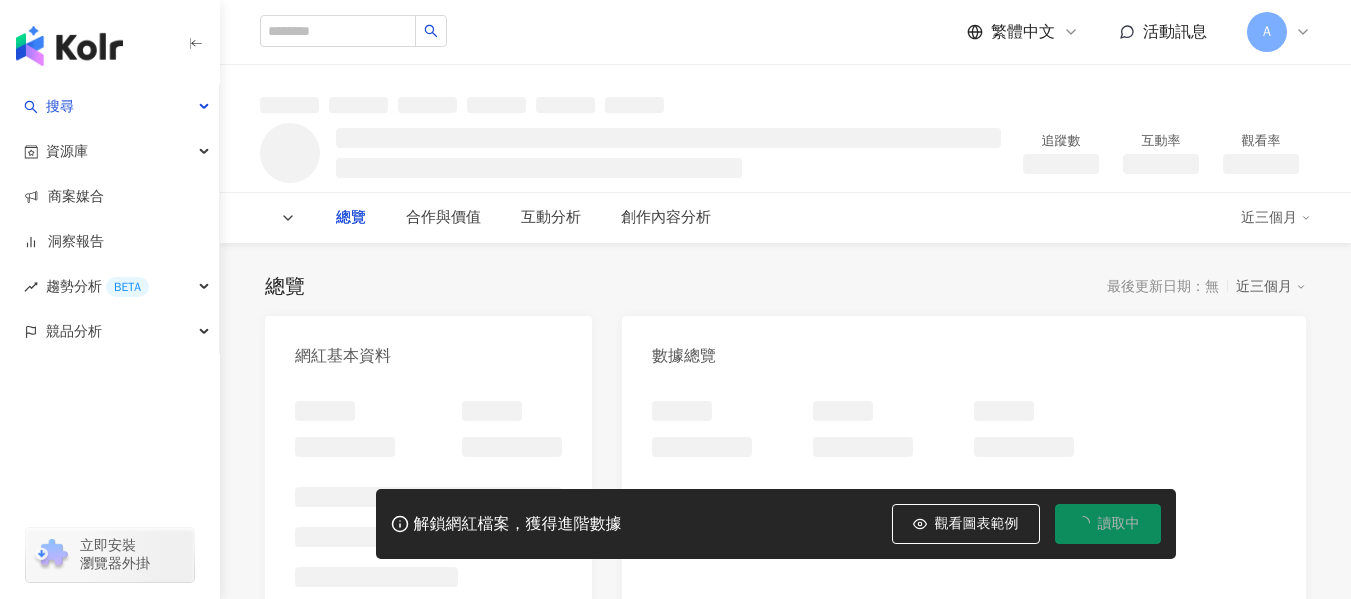 scroll, scrollTop: 0, scrollLeft: 0, axis: both 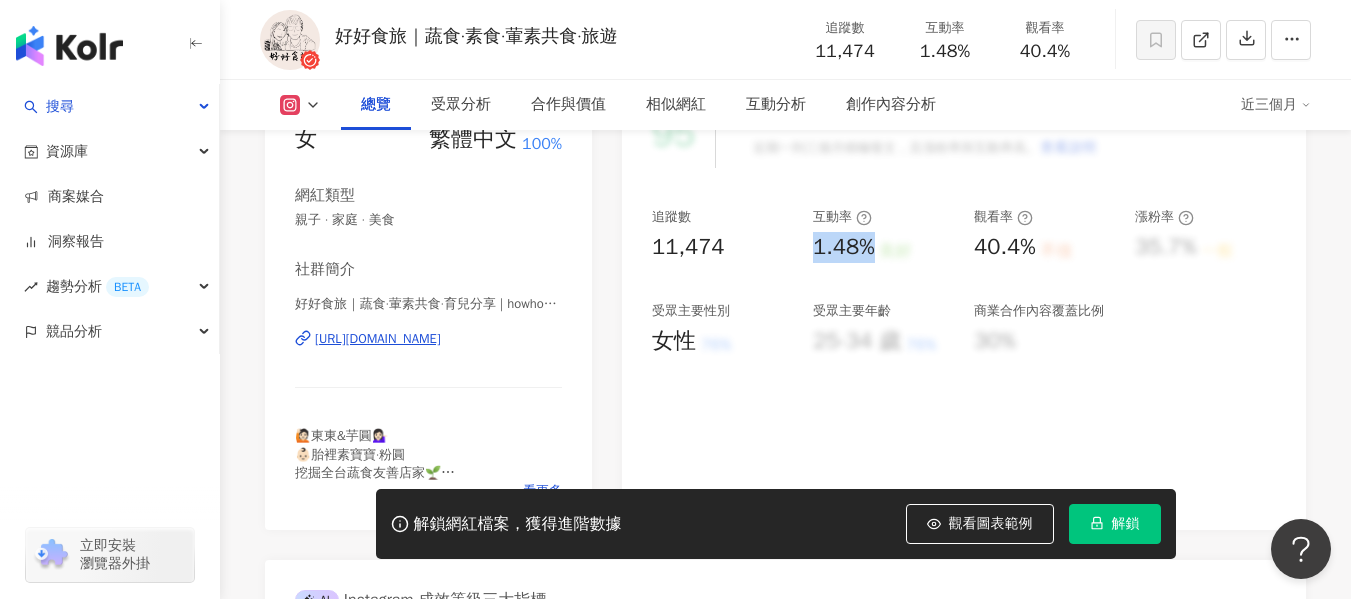 drag, startPoint x: 809, startPoint y: 252, endPoint x: 870, endPoint y: 257, distance: 61.204575 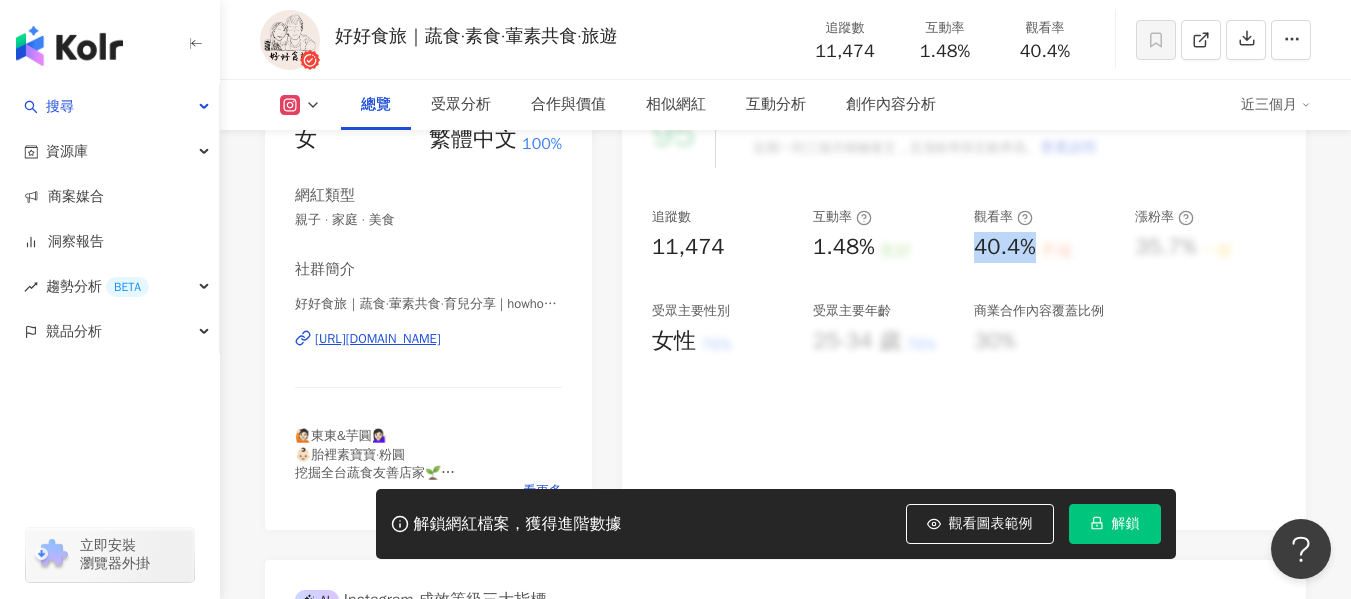 drag, startPoint x: 966, startPoint y: 239, endPoint x: 1035, endPoint y: 250, distance: 69.87131 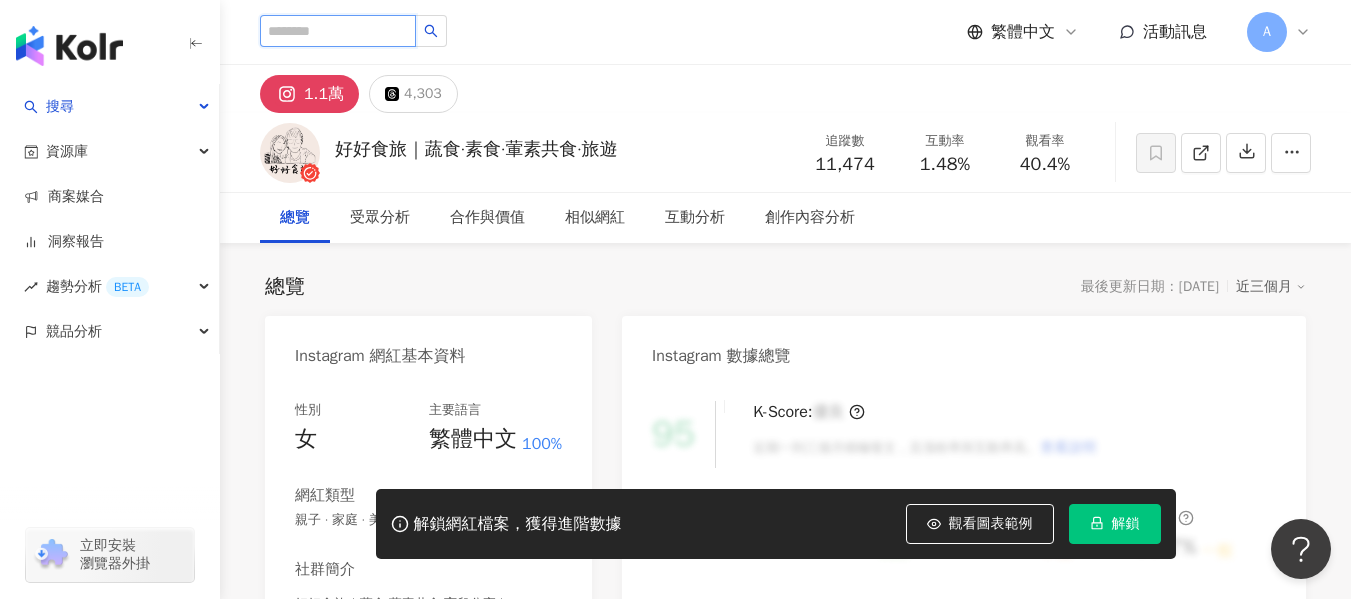 click at bounding box center (338, 31) 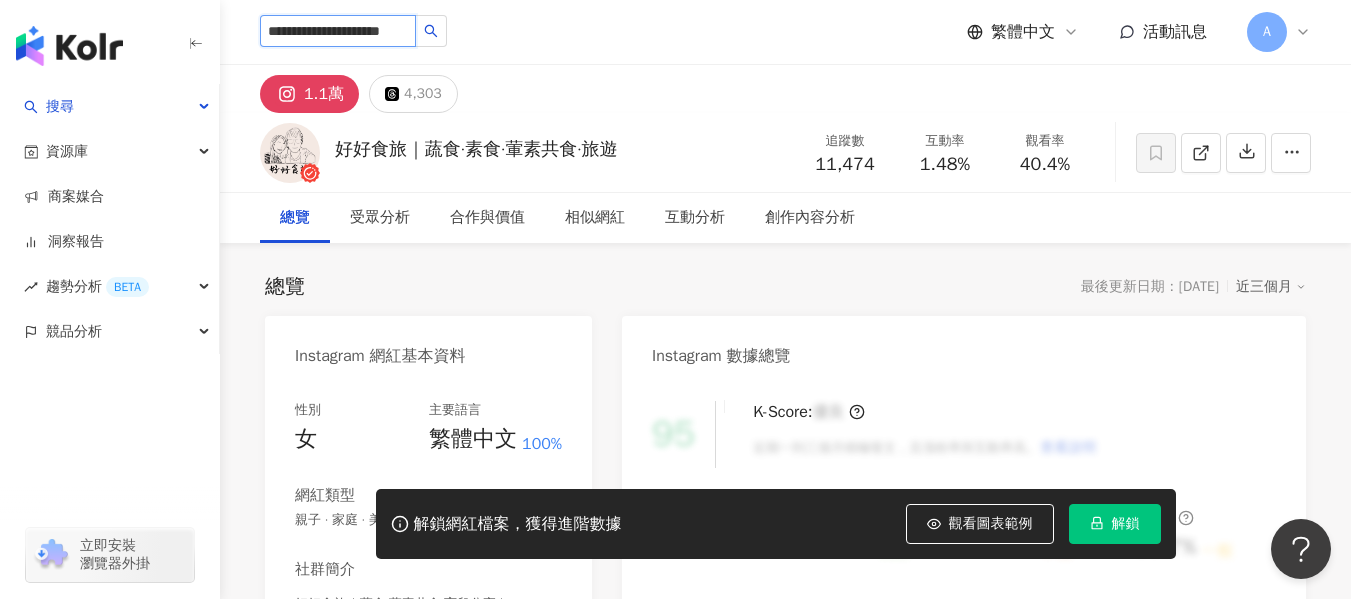 scroll, scrollTop: 0, scrollLeft: 45, axis: horizontal 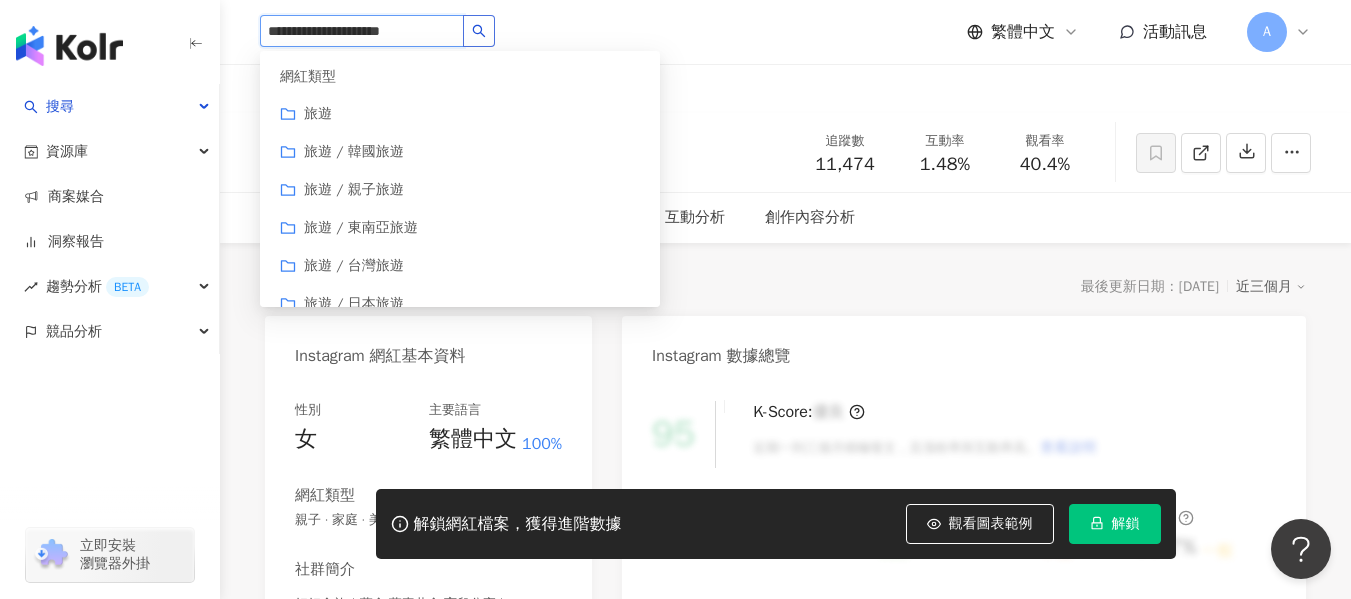click at bounding box center [479, 31] 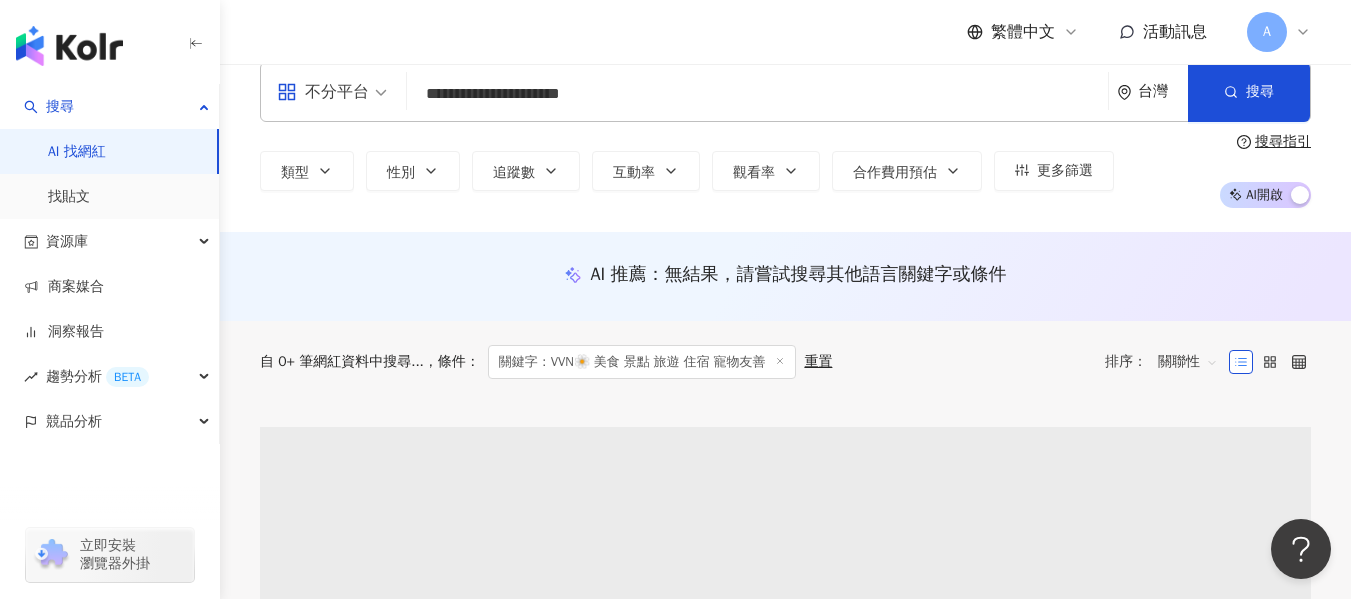 scroll, scrollTop: 0, scrollLeft: 0, axis: both 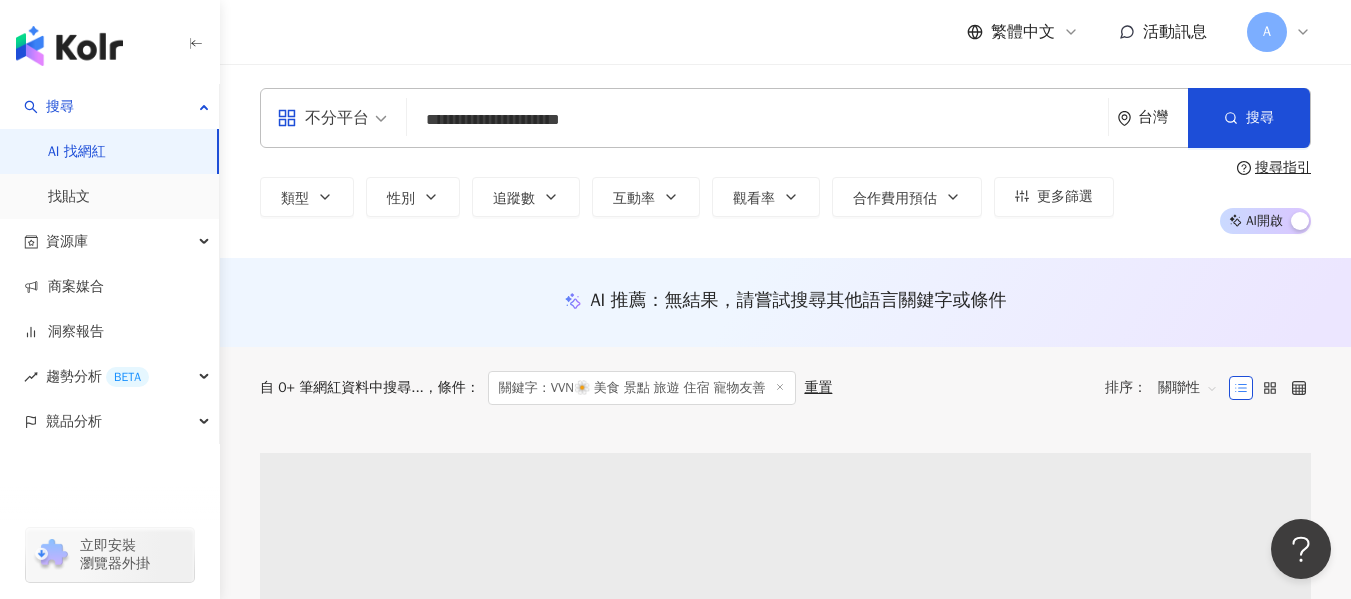 click on "**********" at bounding box center (757, 120) 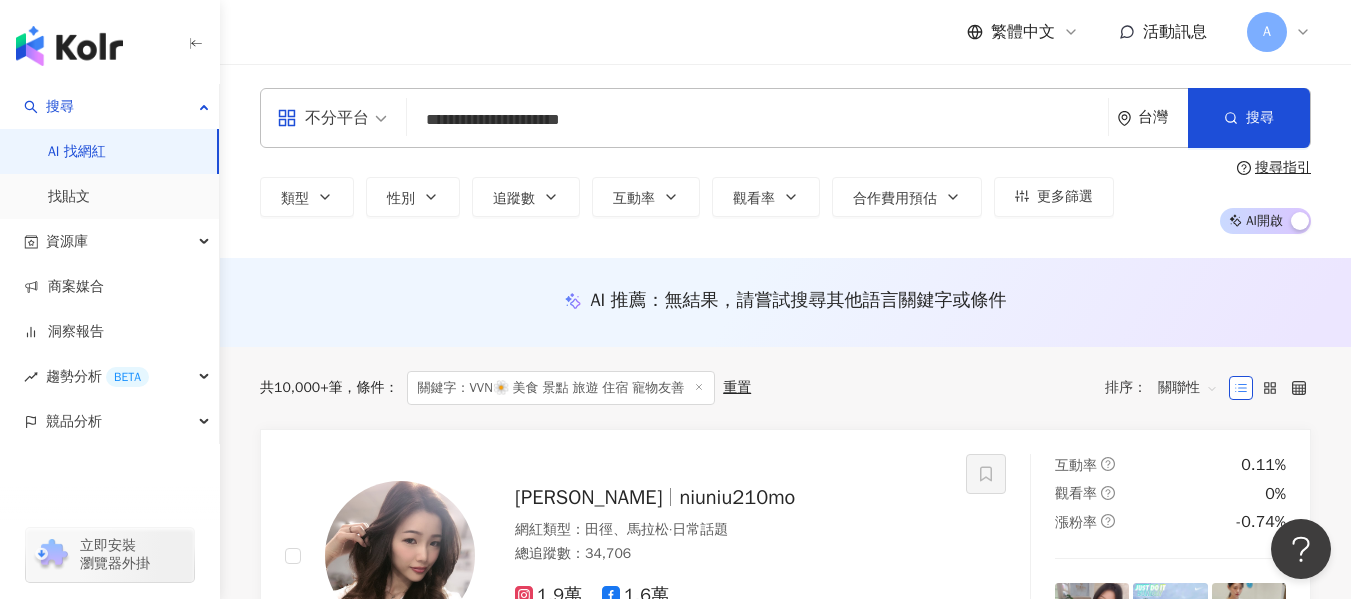scroll, scrollTop: 1, scrollLeft: 0, axis: vertical 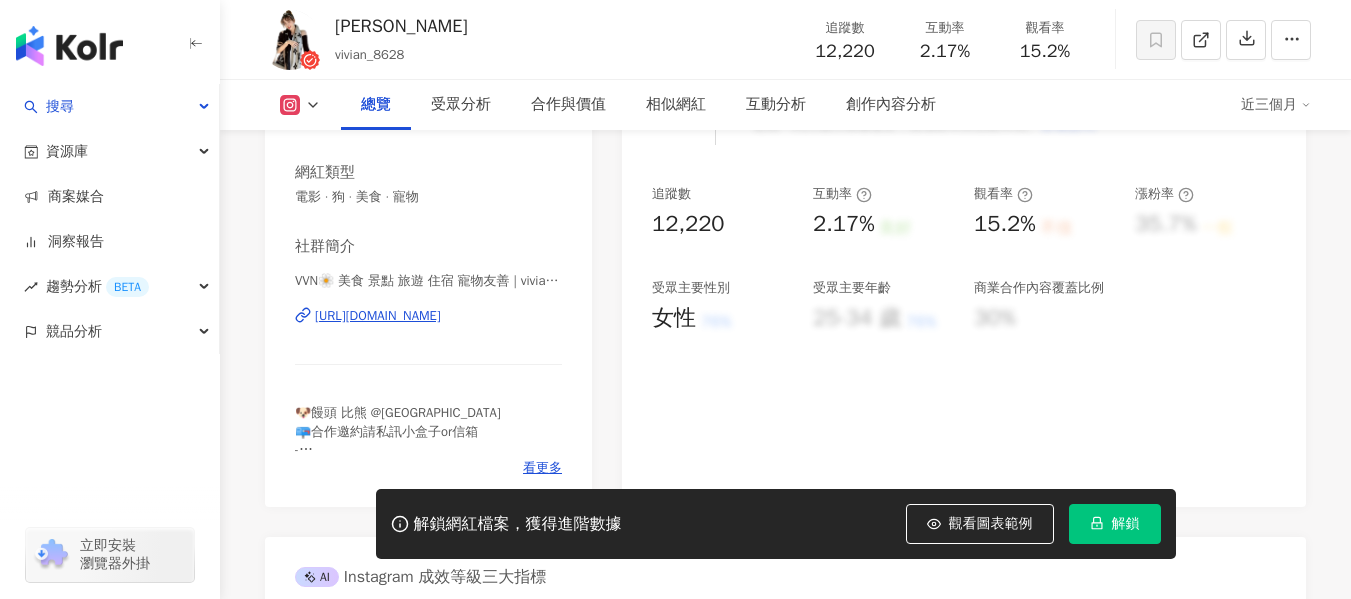 drag, startPoint x: 809, startPoint y: 244, endPoint x: 873, endPoint y: 251, distance: 64.381676 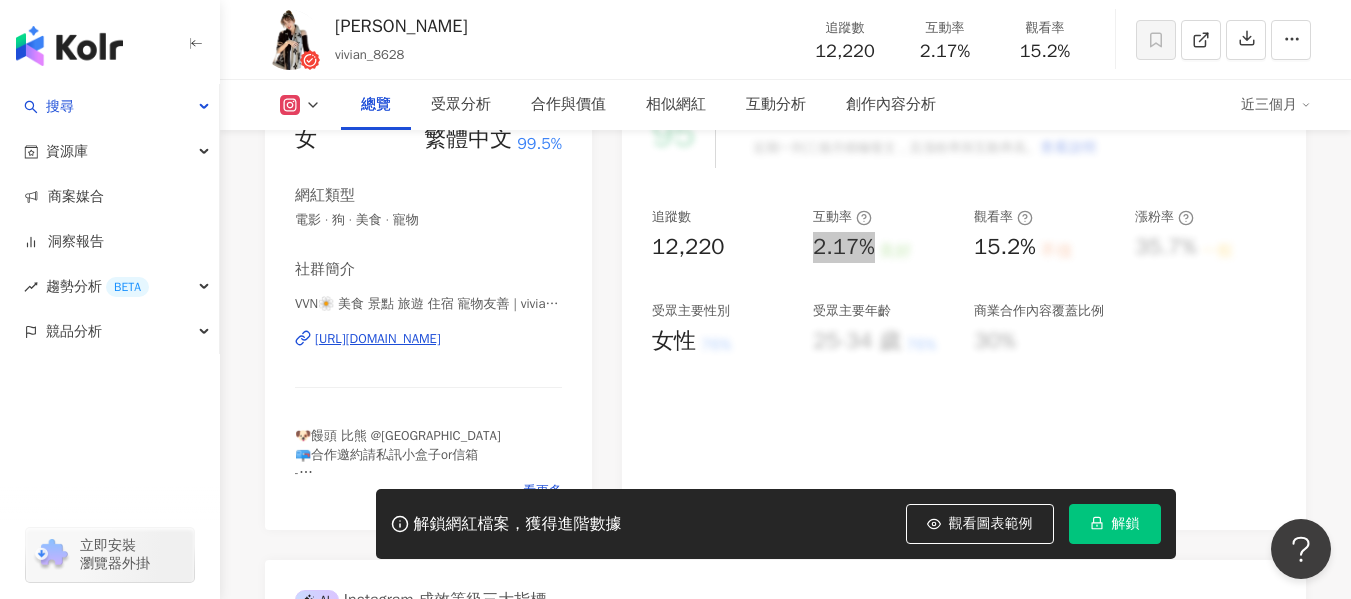 scroll, scrollTop: 0, scrollLeft: 0, axis: both 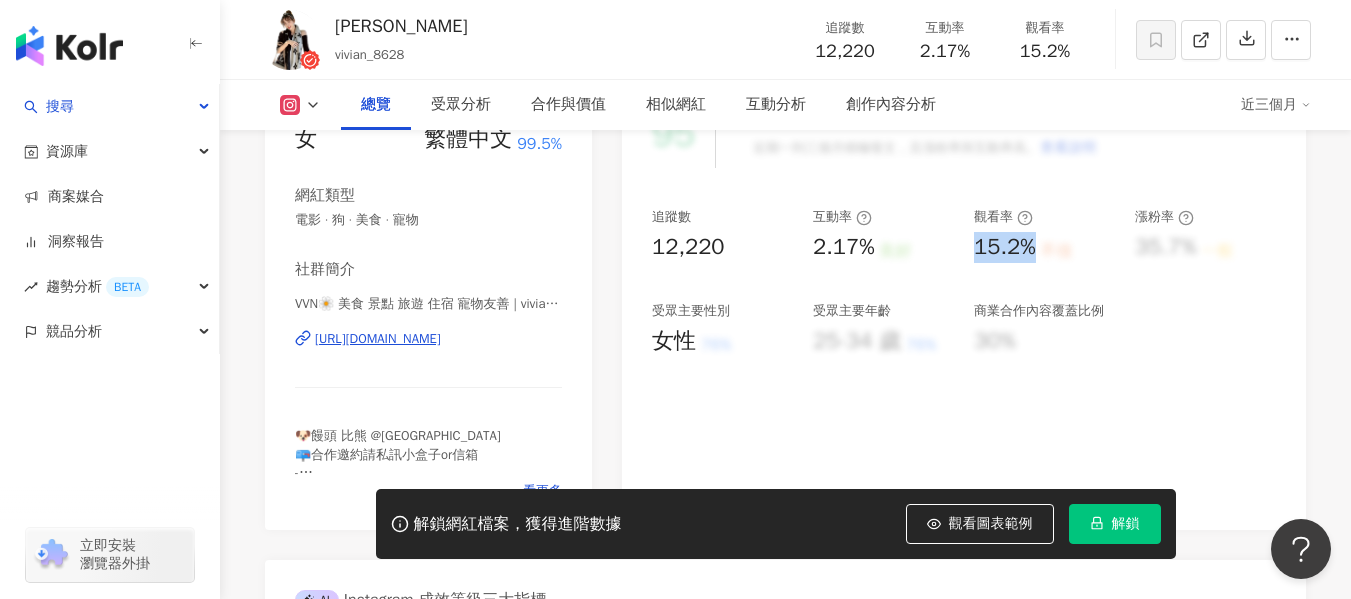 drag, startPoint x: 965, startPoint y: 245, endPoint x: 1034, endPoint y: 232, distance: 70.21396 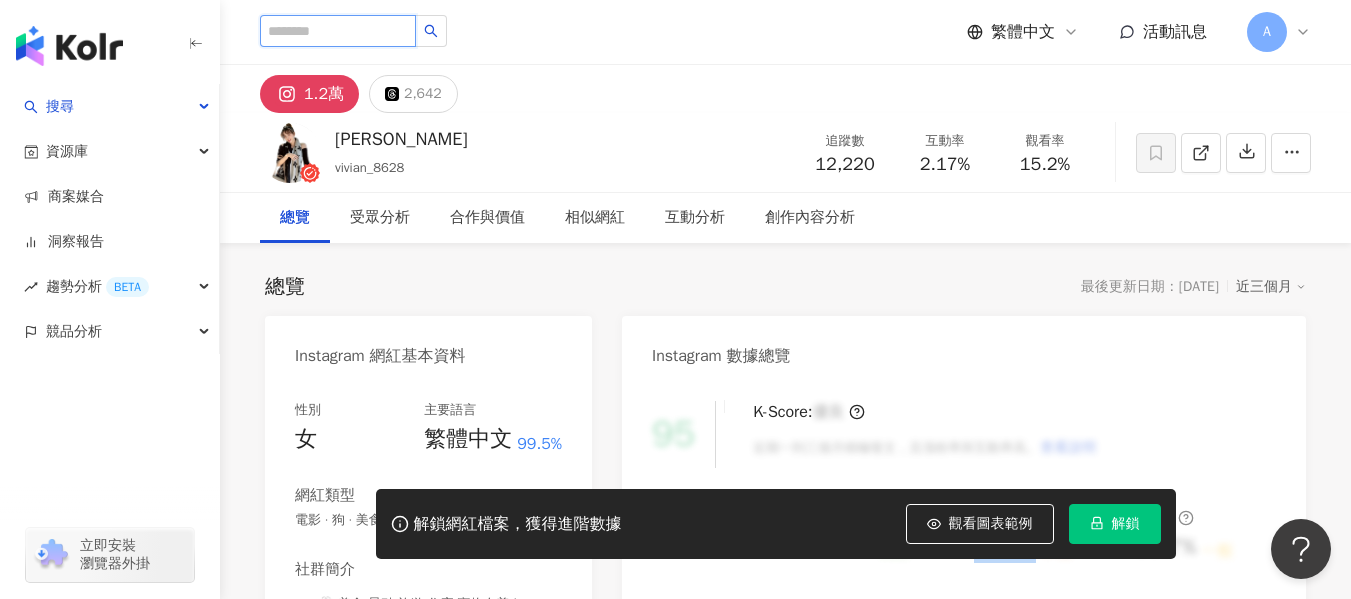 click at bounding box center (338, 31) 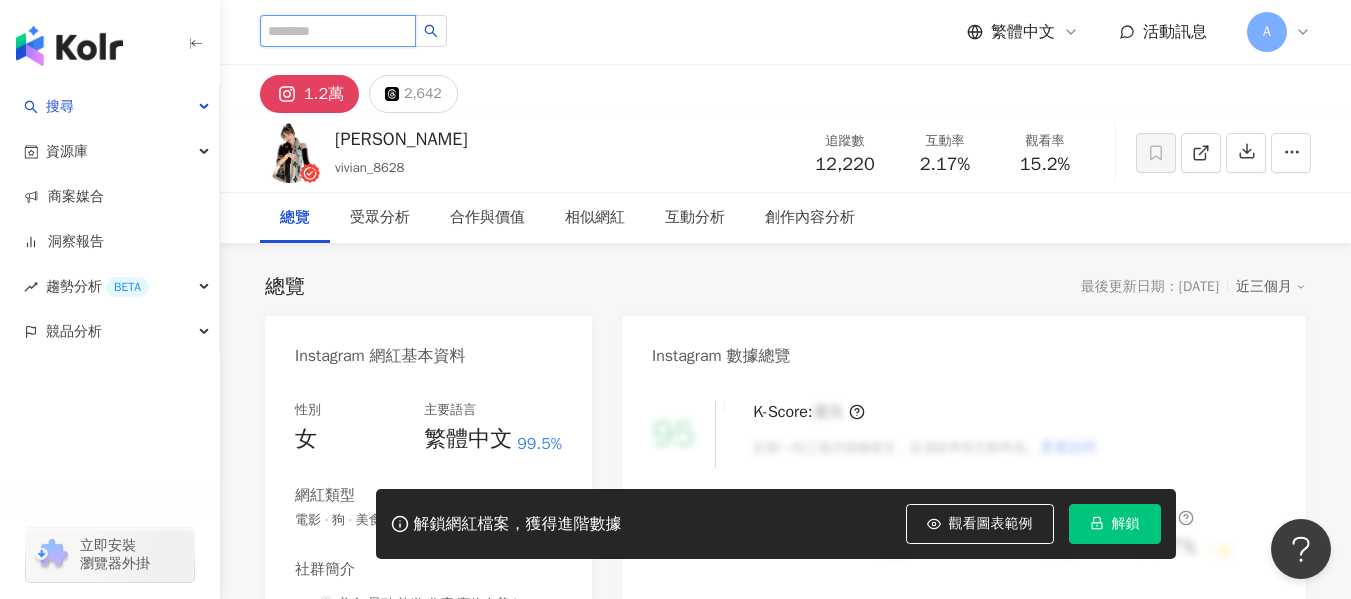 paste on "******" 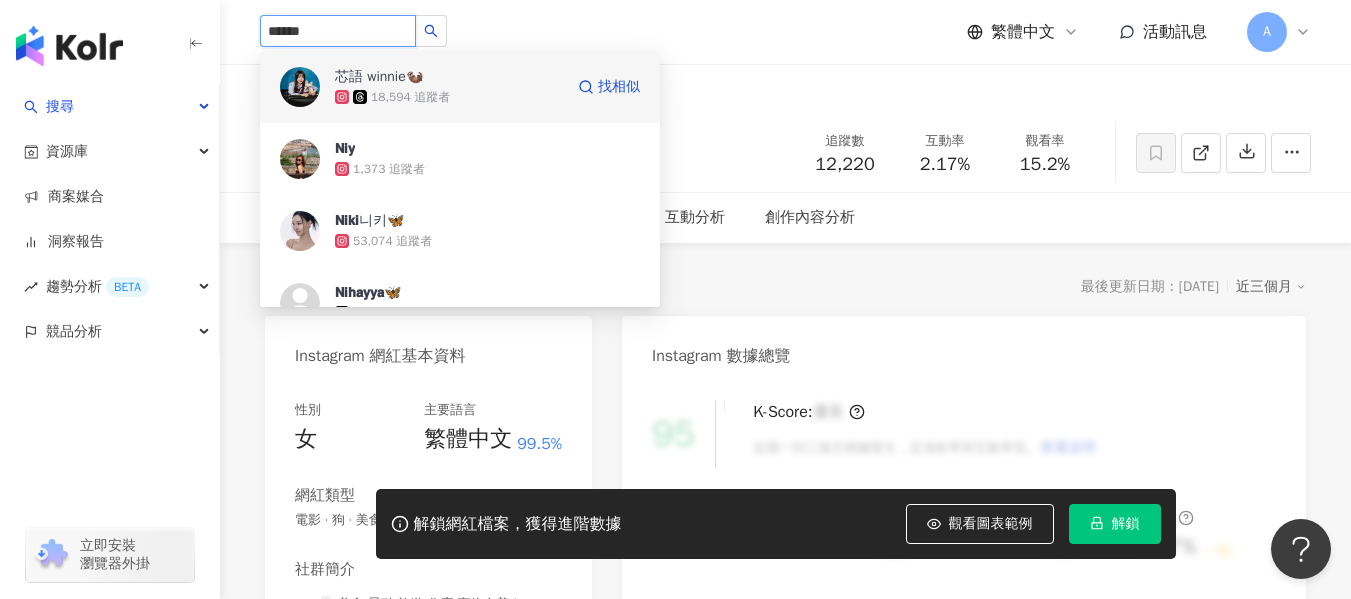 click on "芯語 winnie🦦" at bounding box center [379, 77] 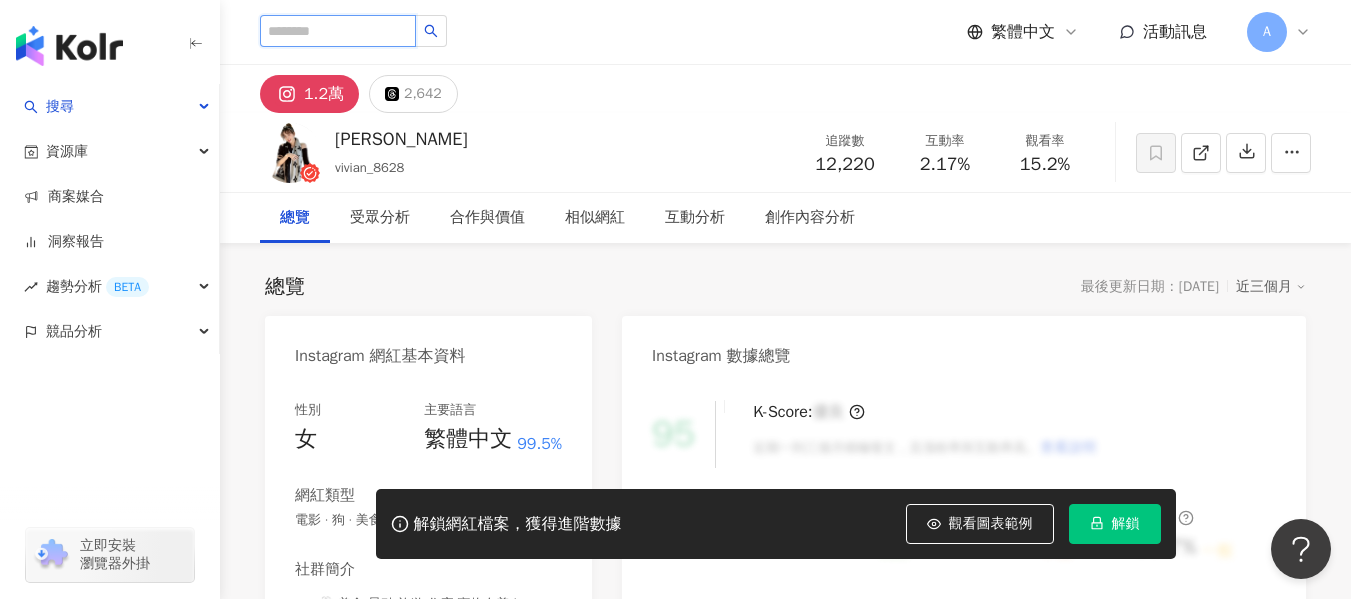 click at bounding box center [338, 31] 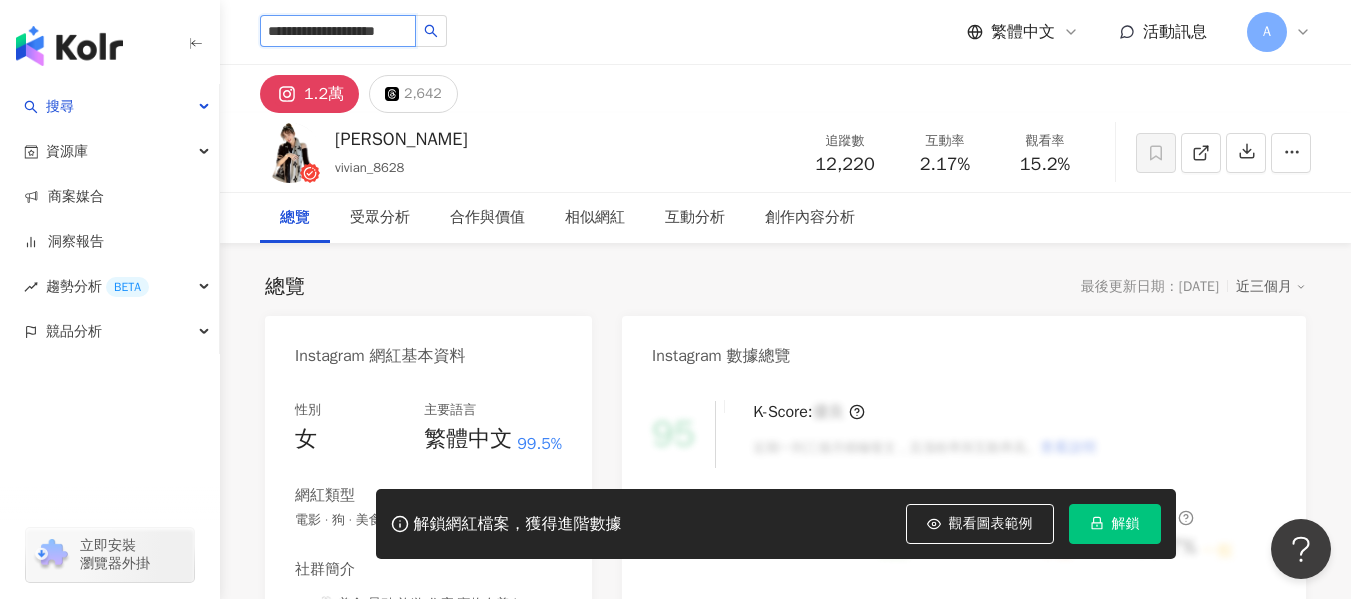 scroll, scrollTop: 0, scrollLeft: 10, axis: horizontal 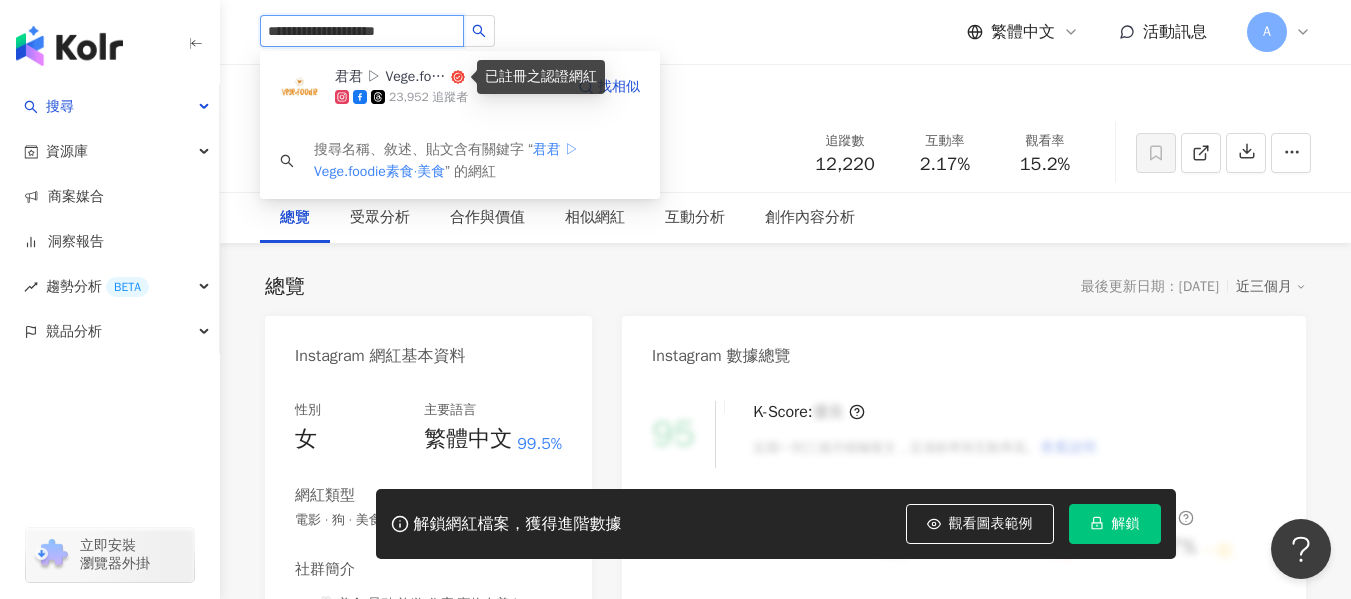 click 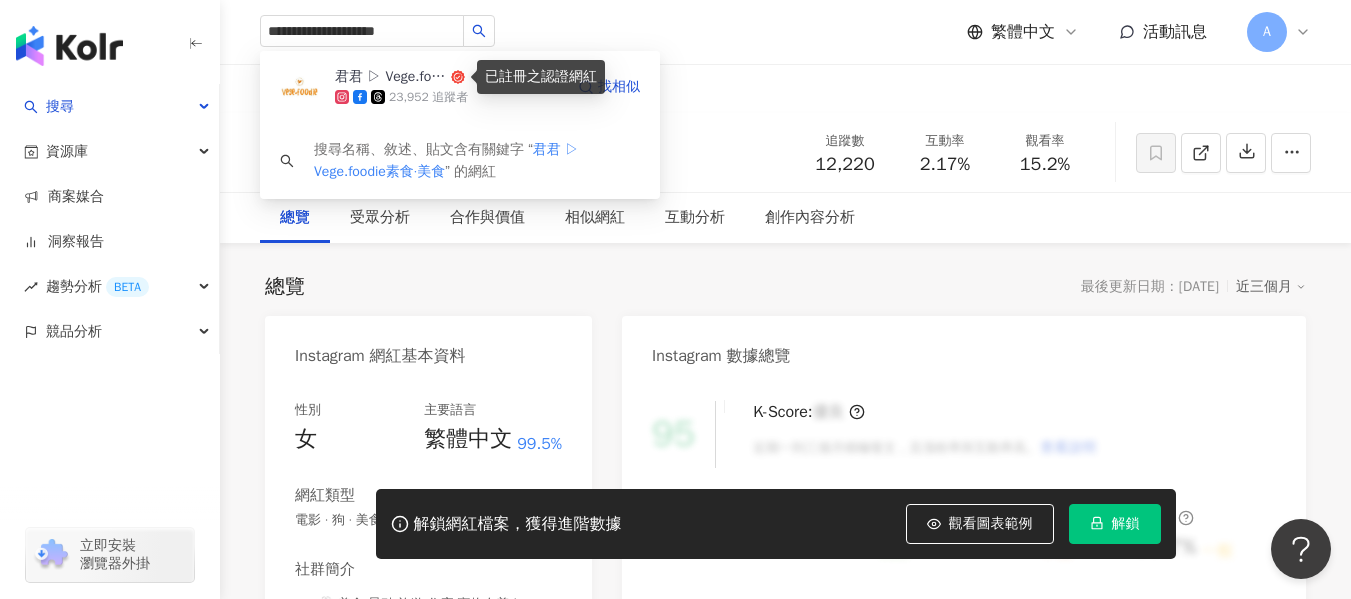 type 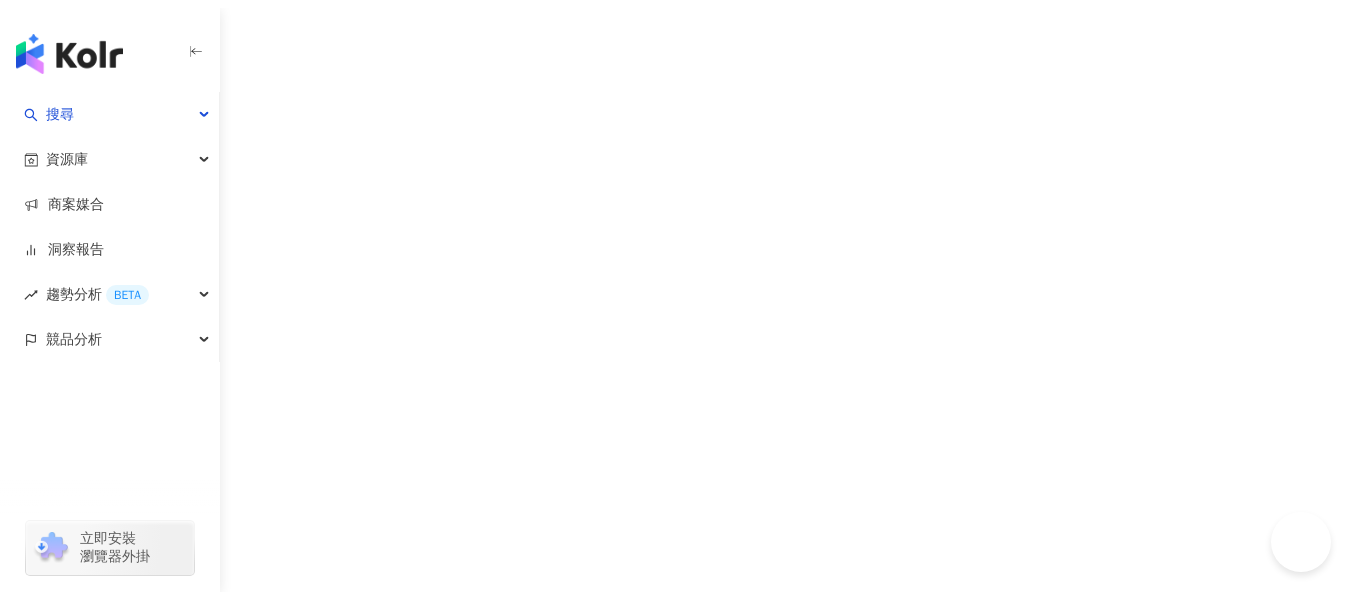 scroll, scrollTop: 0, scrollLeft: 0, axis: both 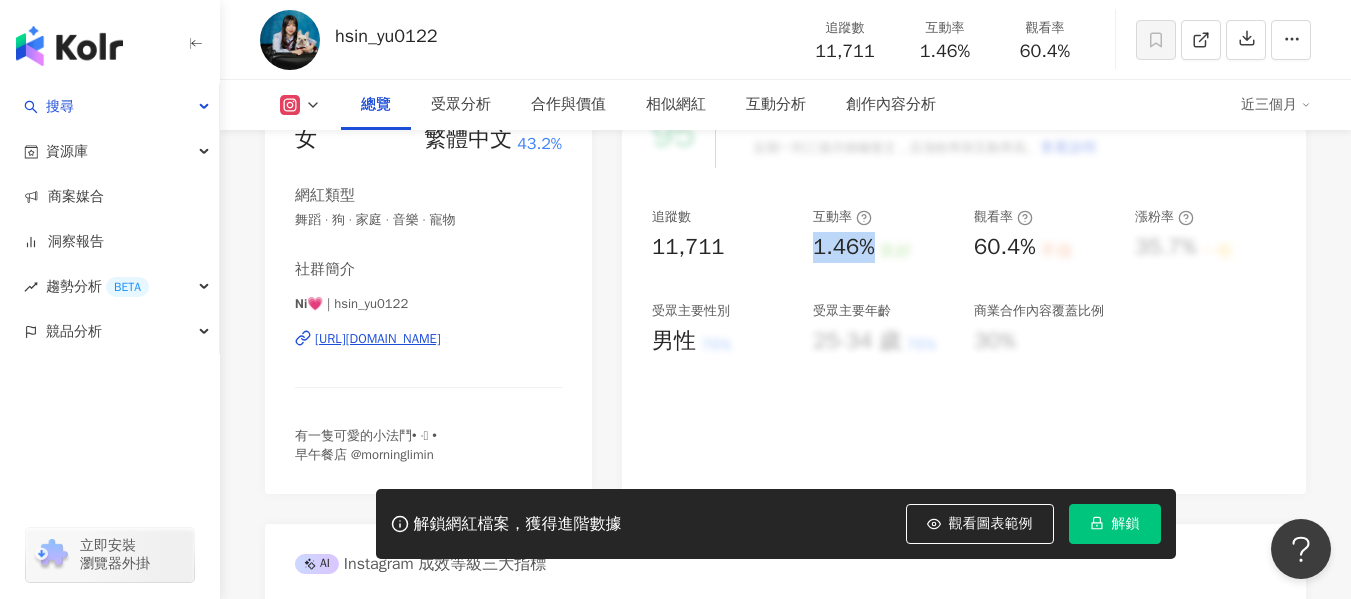 drag, startPoint x: 816, startPoint y: 255, endPoint x: 873, endPoint y: 249, distance: 57.31492 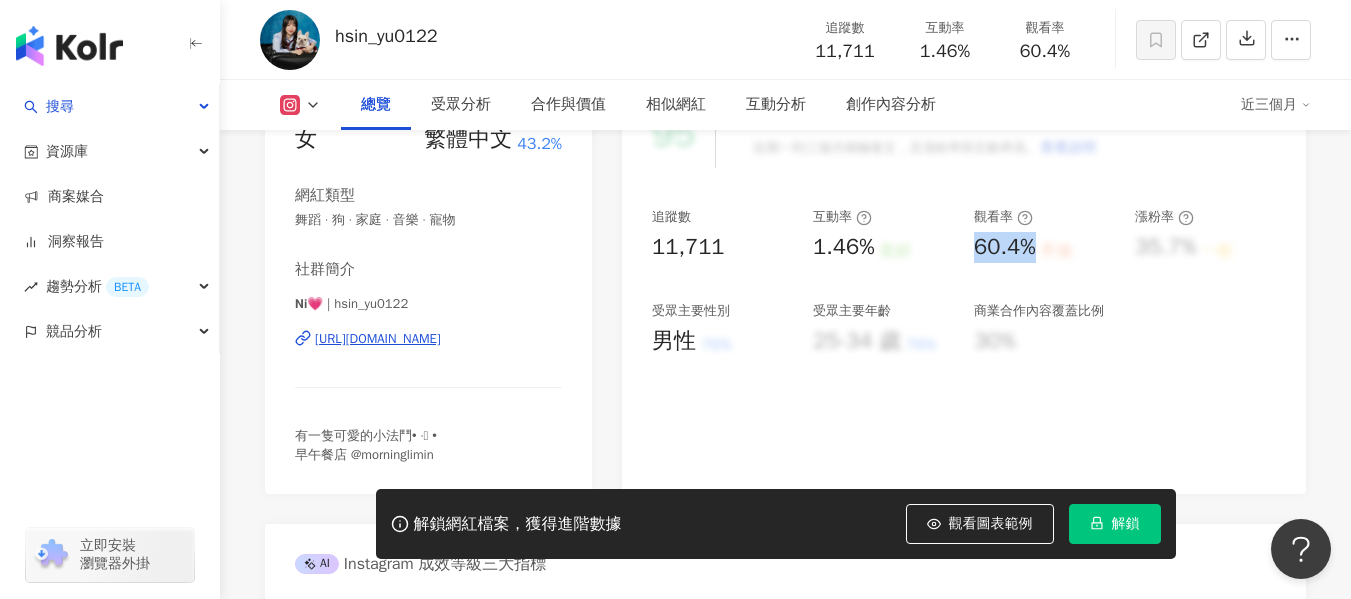 drag, startPoint x: 974, startPoint y: 248, endPoint x: 1042, endPoint y: 245, distance: 68.06615 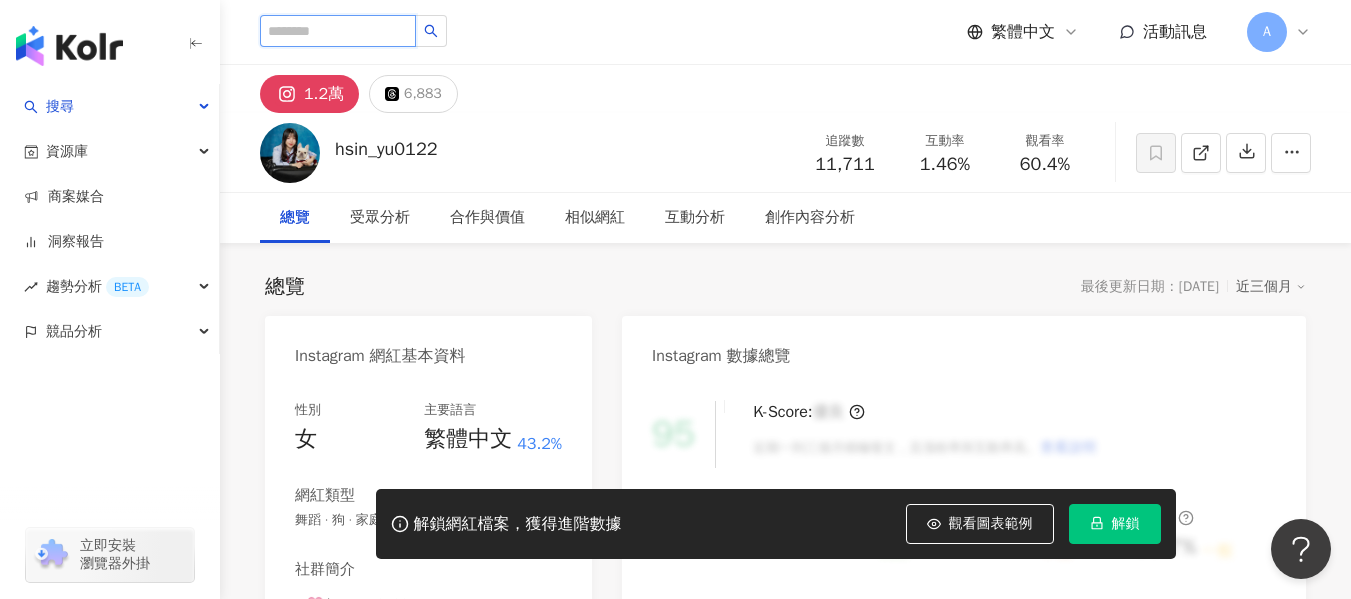 paste on "***" 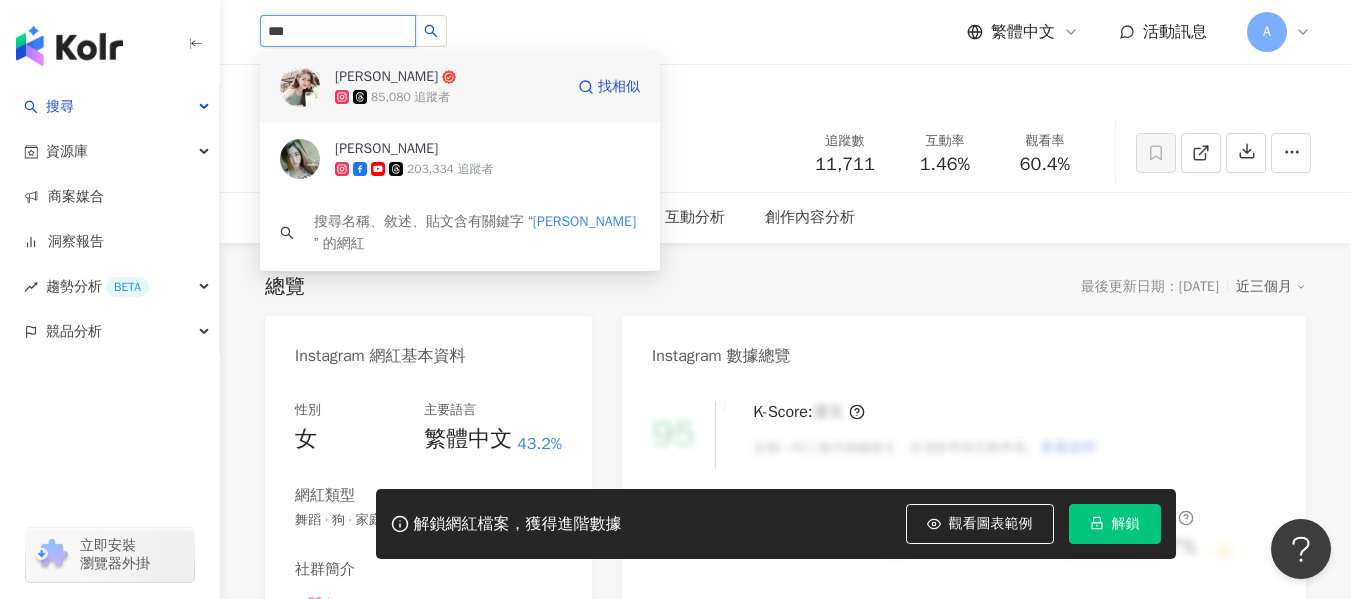 click on "黃榕 85,080   追蹤者 找相似" at bounding box center [460, 87] 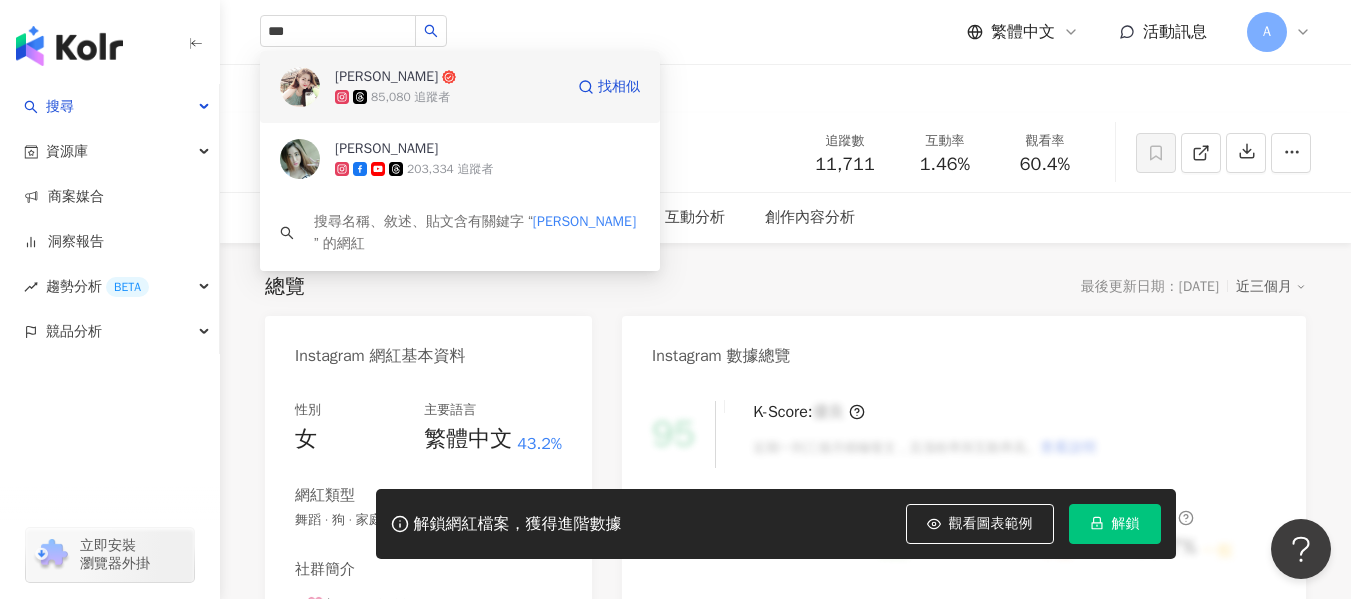 type 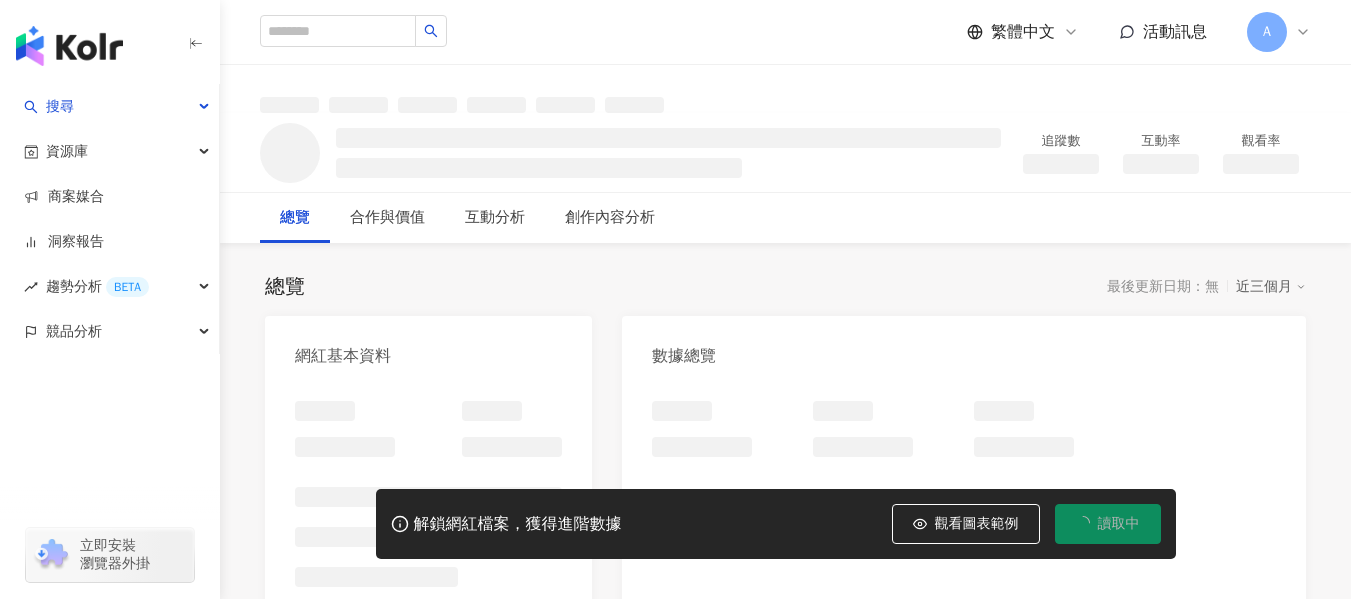 scroll, scrollTop: 0, scrollLeft: 0, axis: both 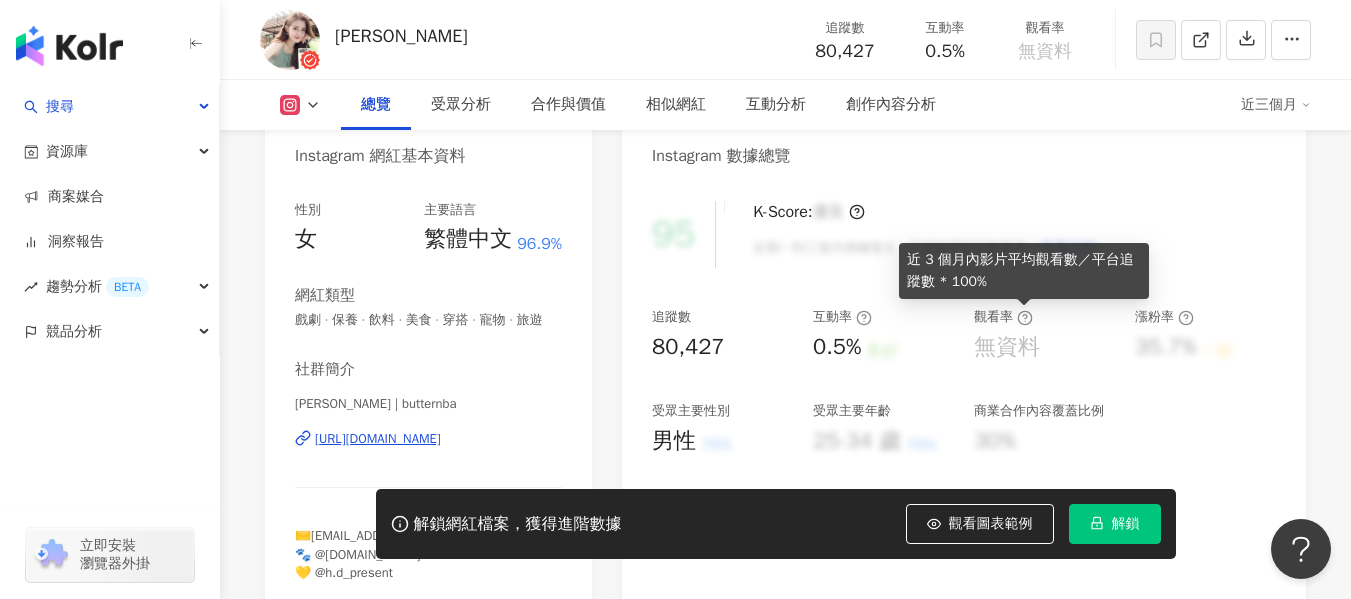 click 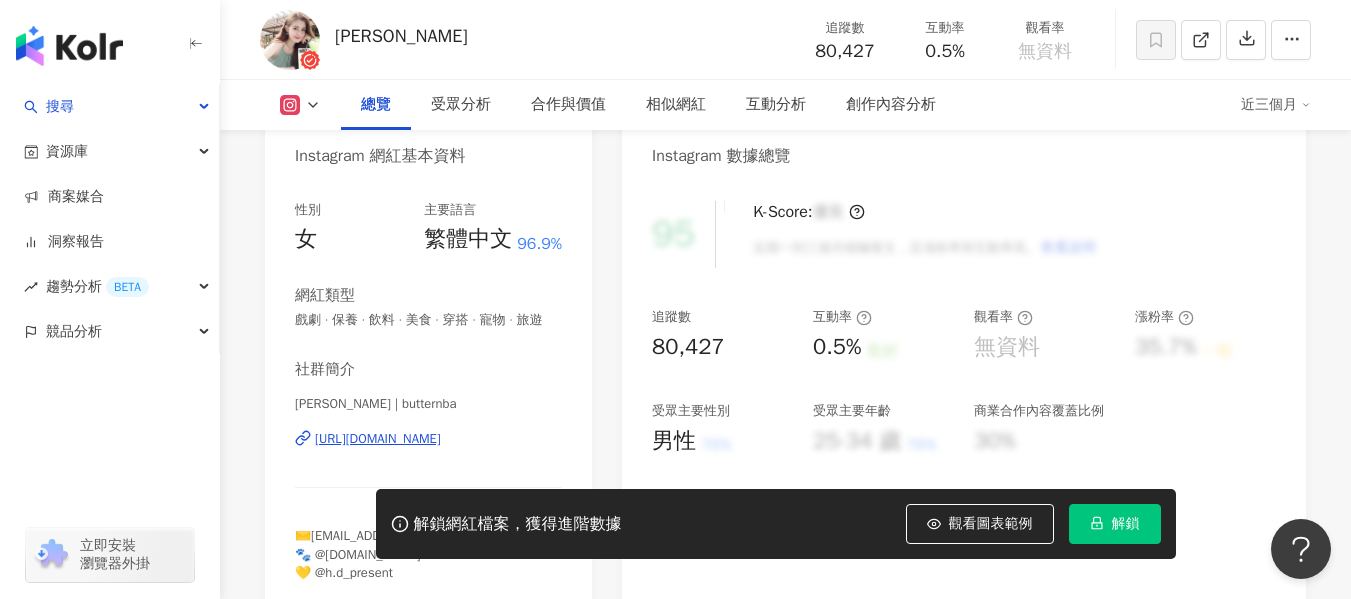 click on "無資料" at bounding box center (1007, 347) 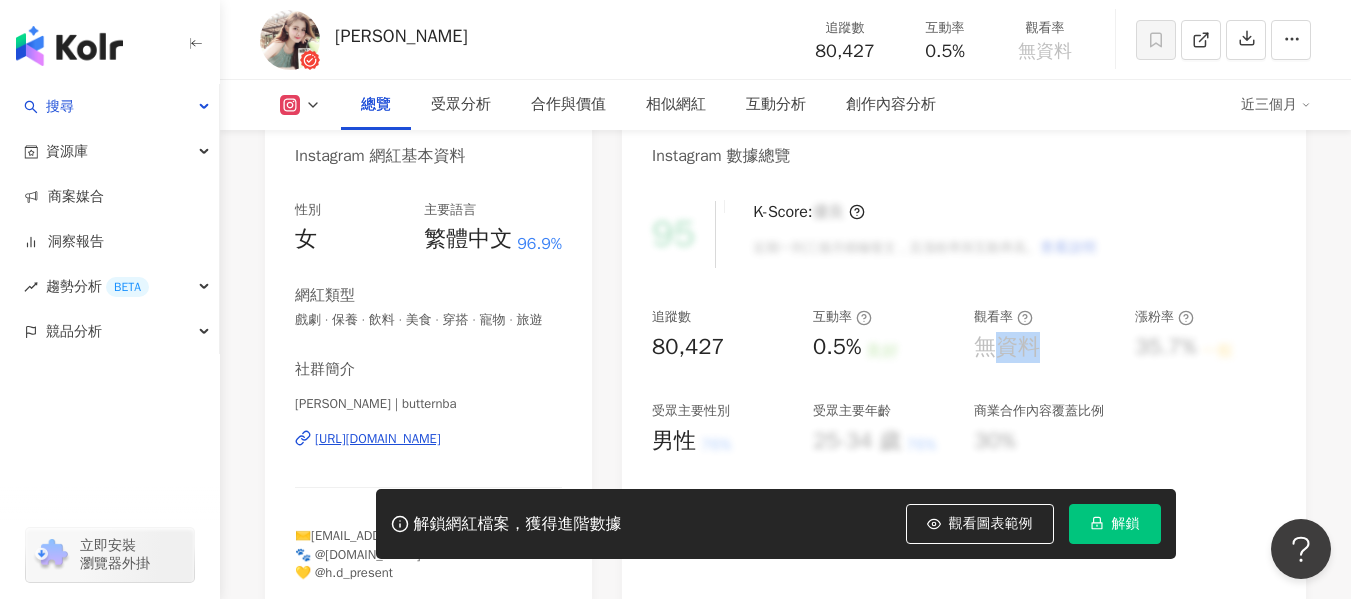 click on "無資料" at bounding box center [1007, 347] 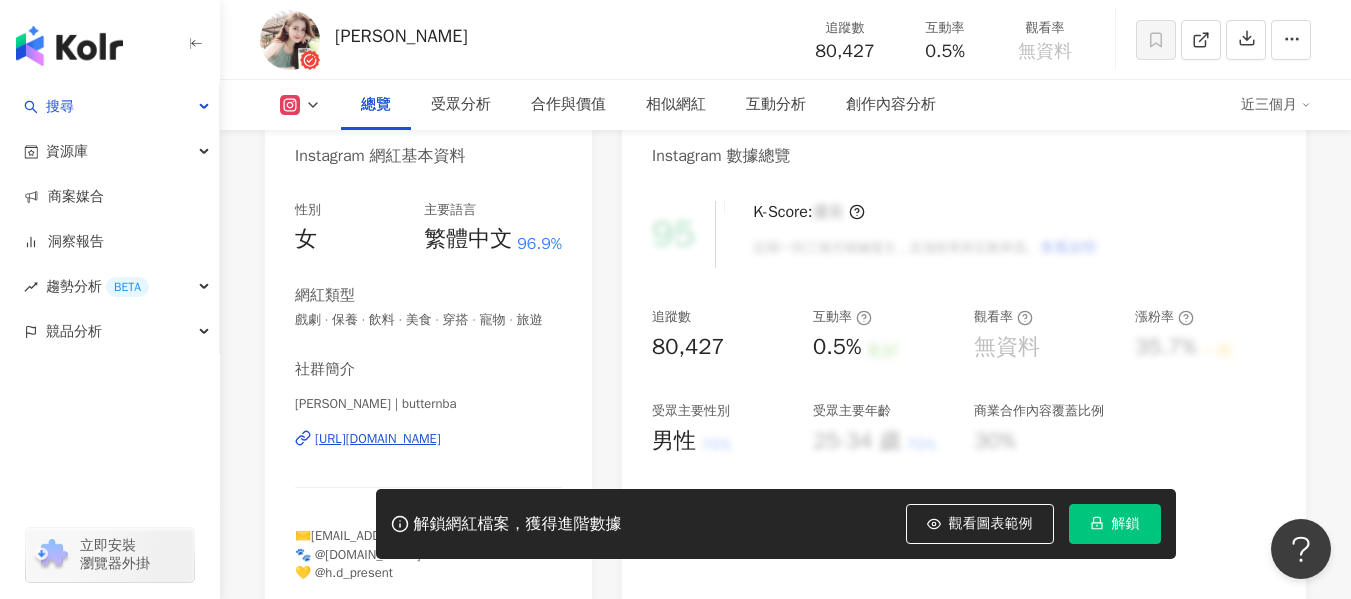 click on "無資料" at bounding box center (1007, 347) 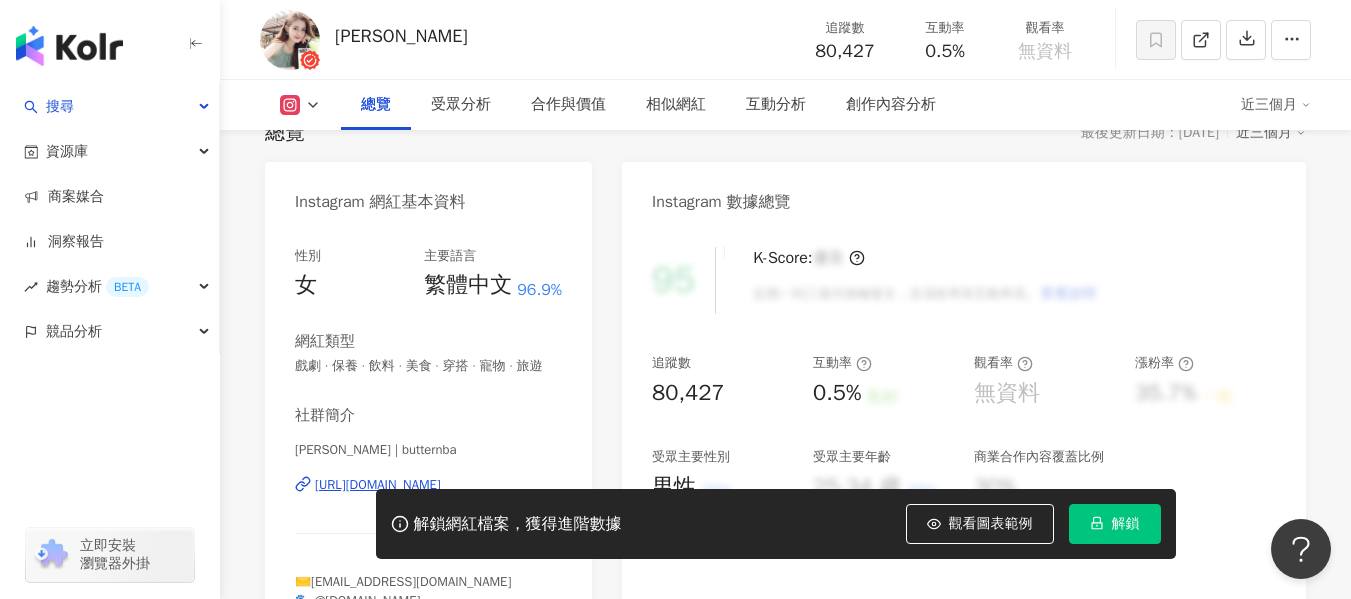 scroll, scrollTop: 200, scrollLeft: 0, axis: vertical 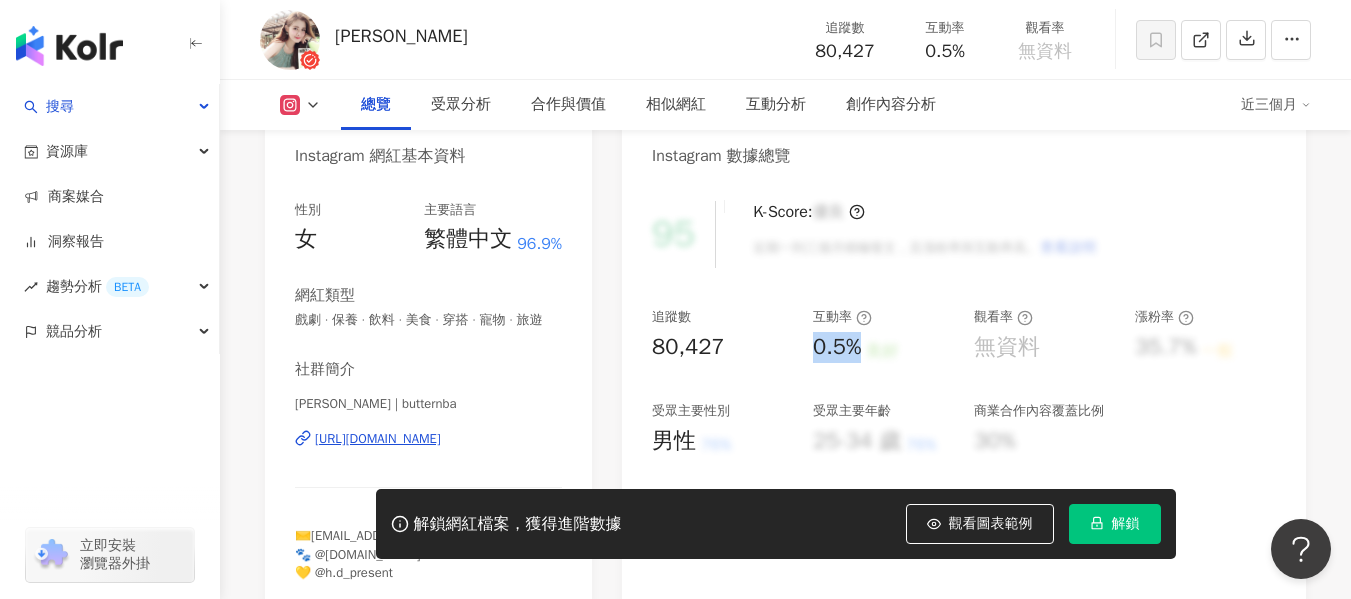 drag, startPoint x: 813, startPoint y: 342, endPoint x: 866, endPoint y: 345, distance: 53.08484 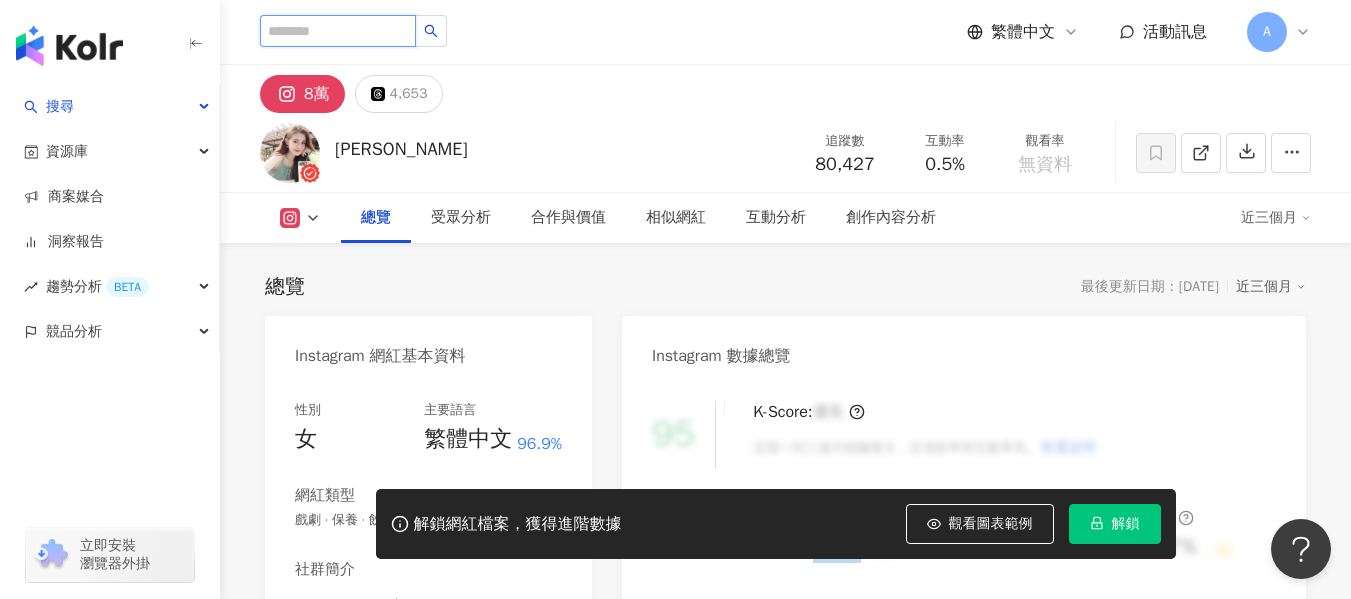 click at bounding box center [338, 31] 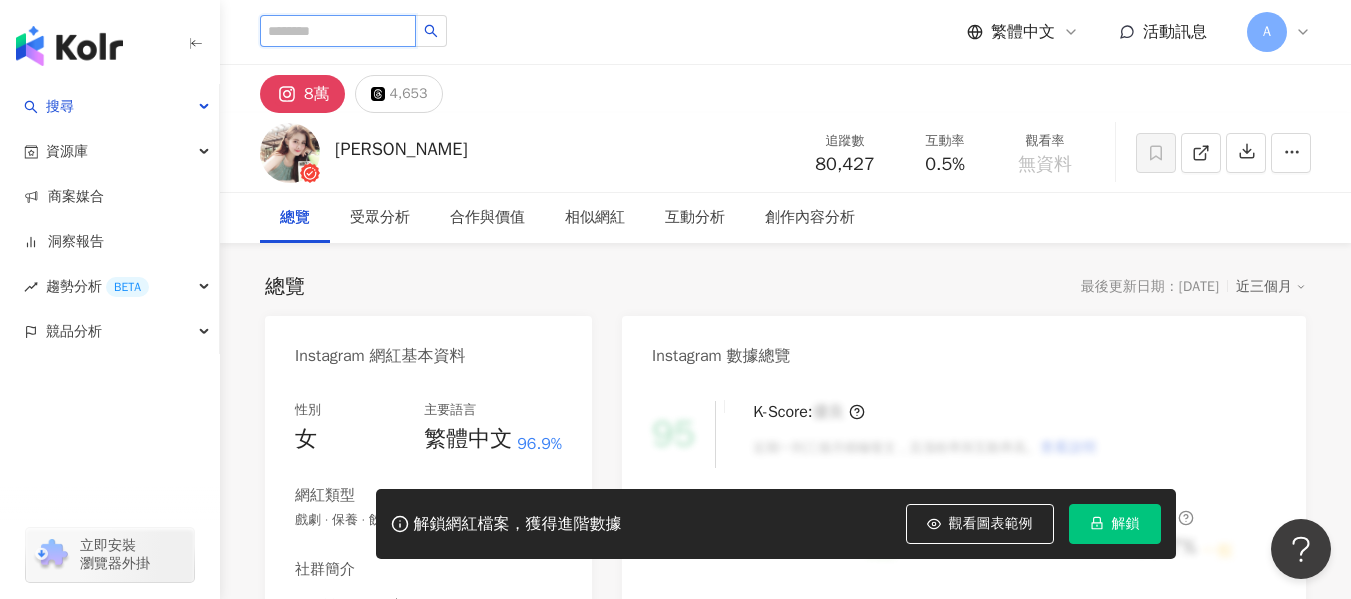 paste on "***" 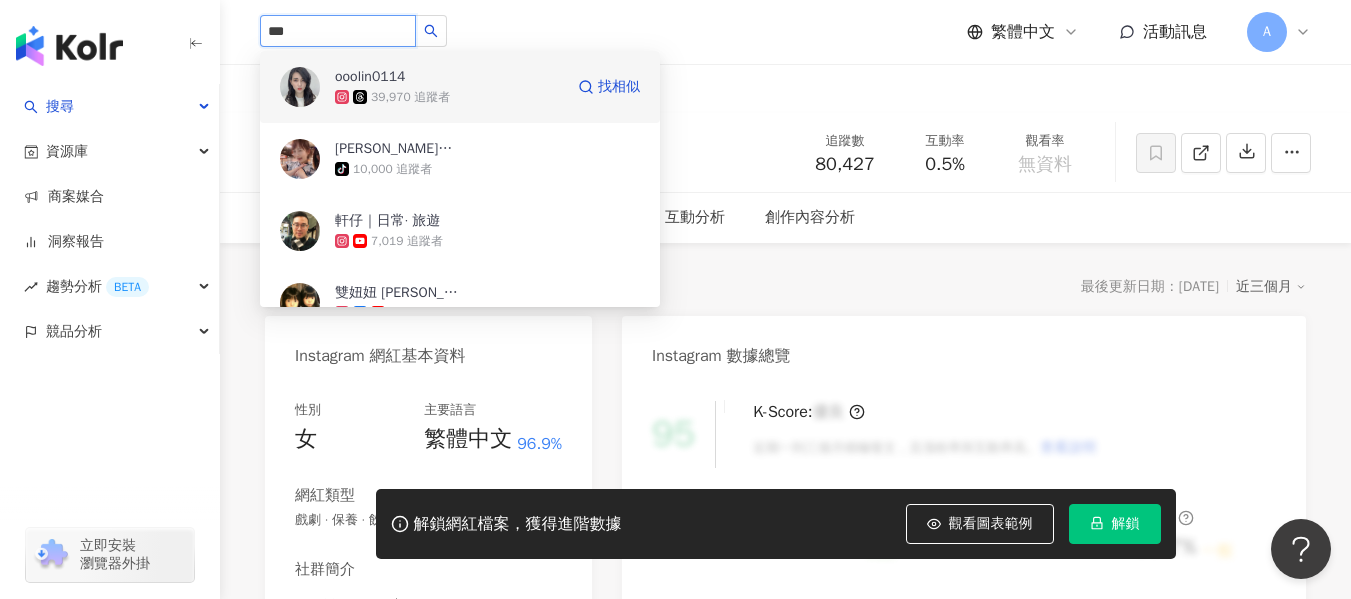 click on "ooolin0114 39,970   追蹤者 找相似" at bounding box center (460, 87) 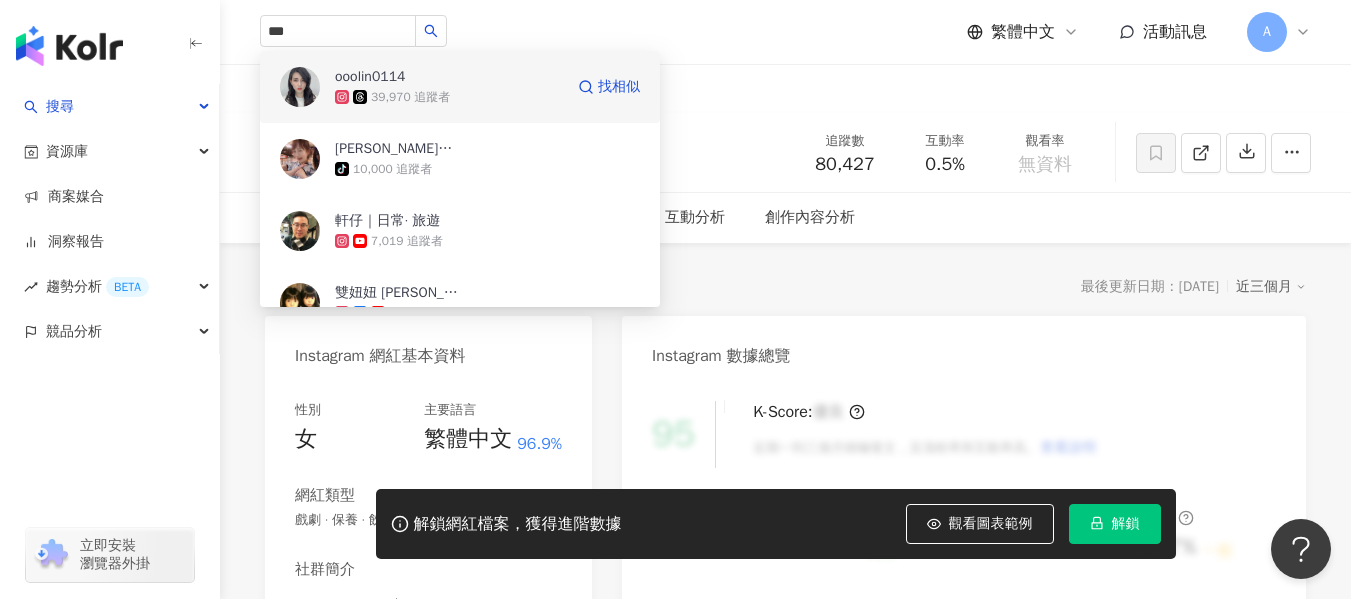 type 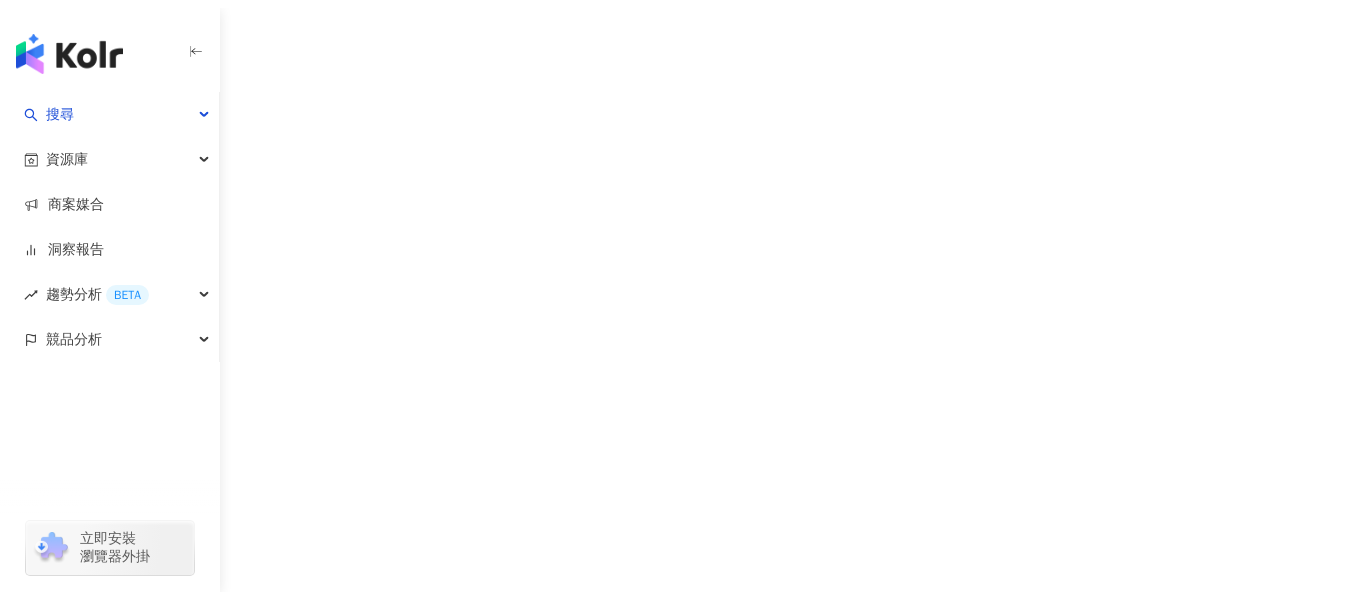 scroll, scrollTop: 0, scrollLeft: 0, axis: both 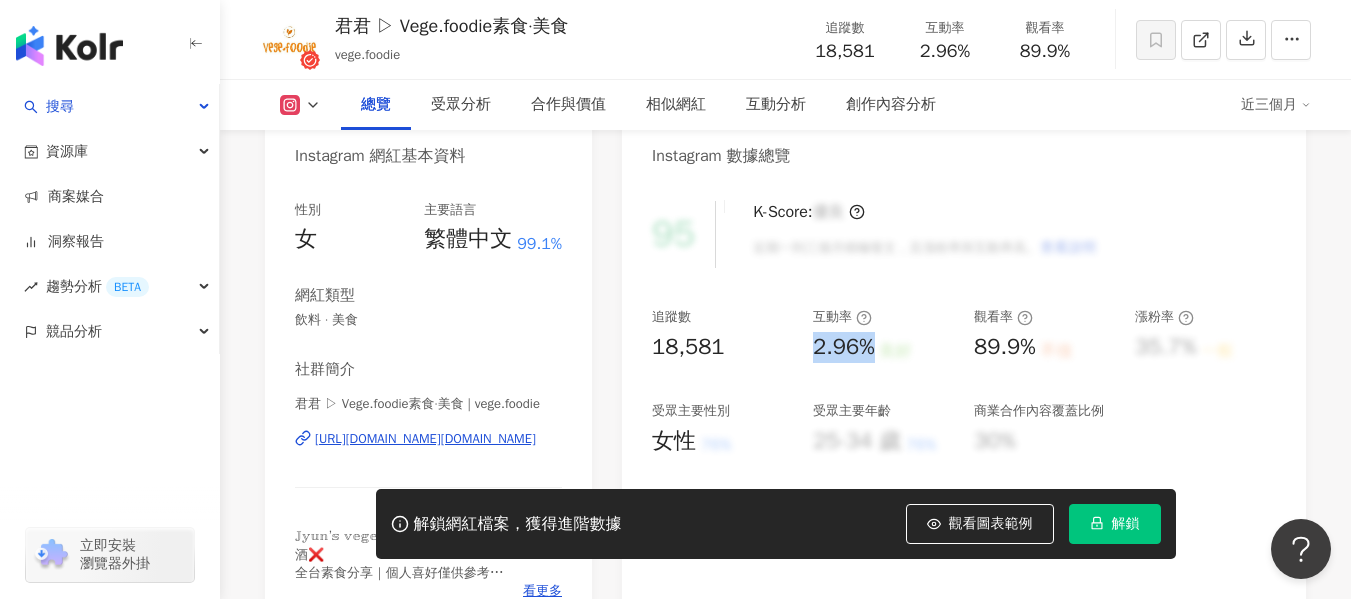 drag, startPoint x: 812, startPoint y: 356, endPoint x: 873, endPoint y: 356, distance: 61 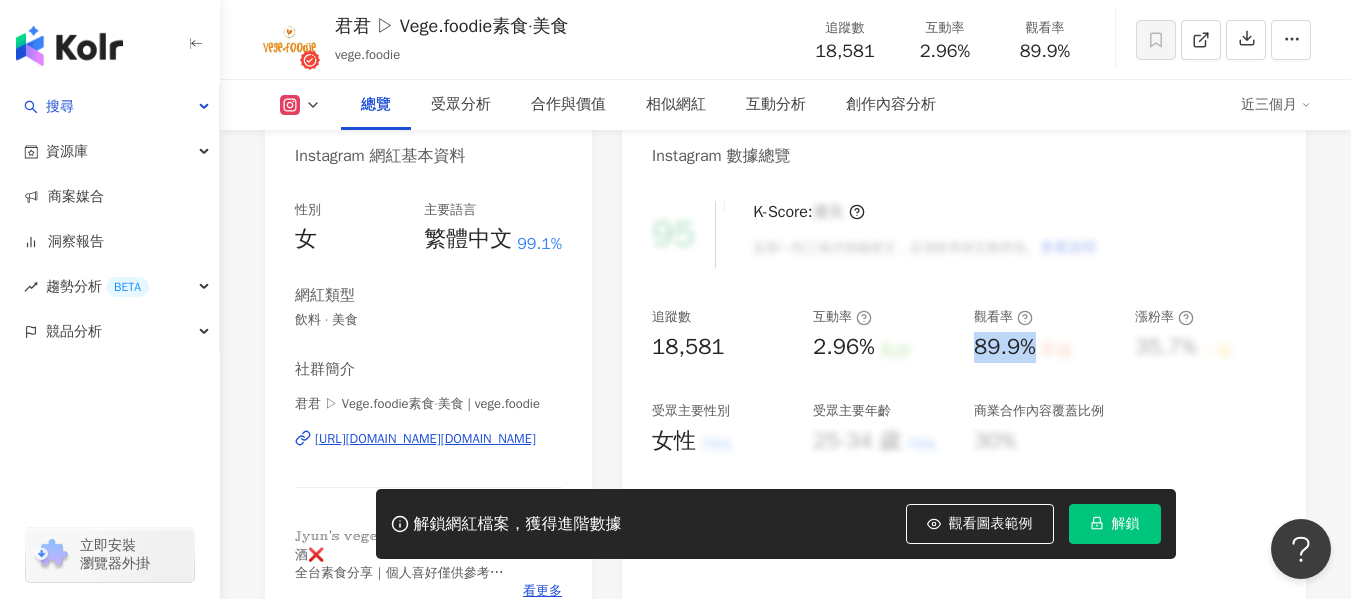 drag, startPoint x: 977, startPoint y: 350, endPoint x: 1038, endPoint y: 350, distance: 61 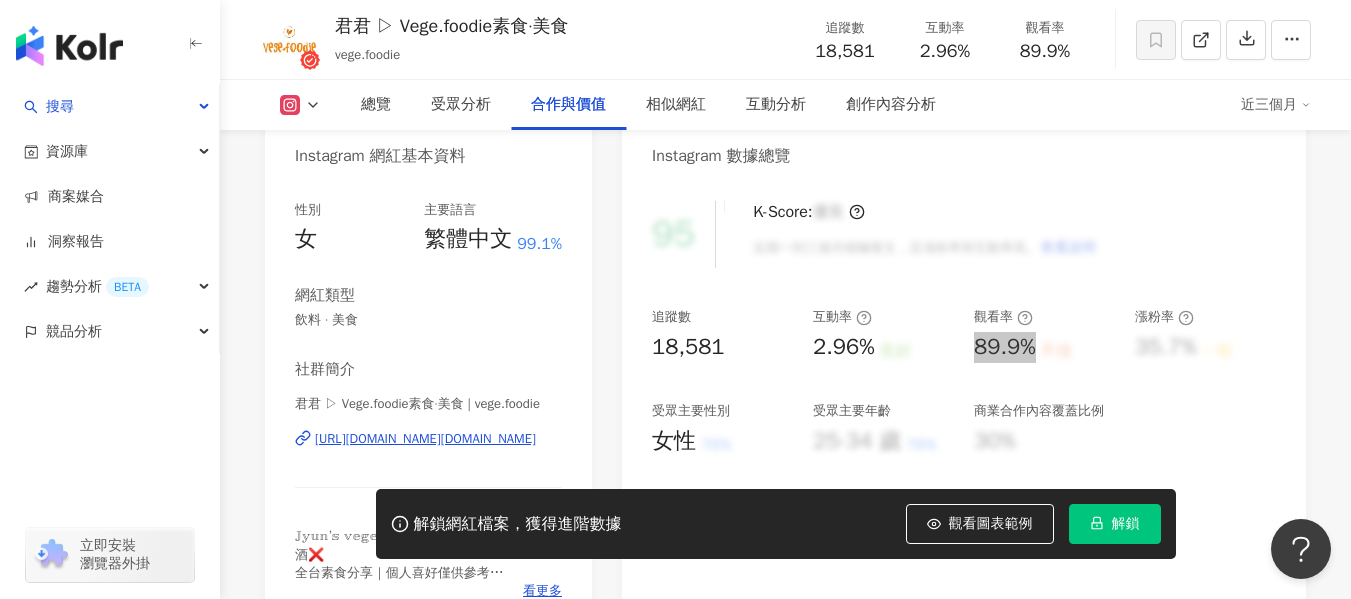 scroll, scrollTop: 2828, scrollLeft: 0, axis: vertical 